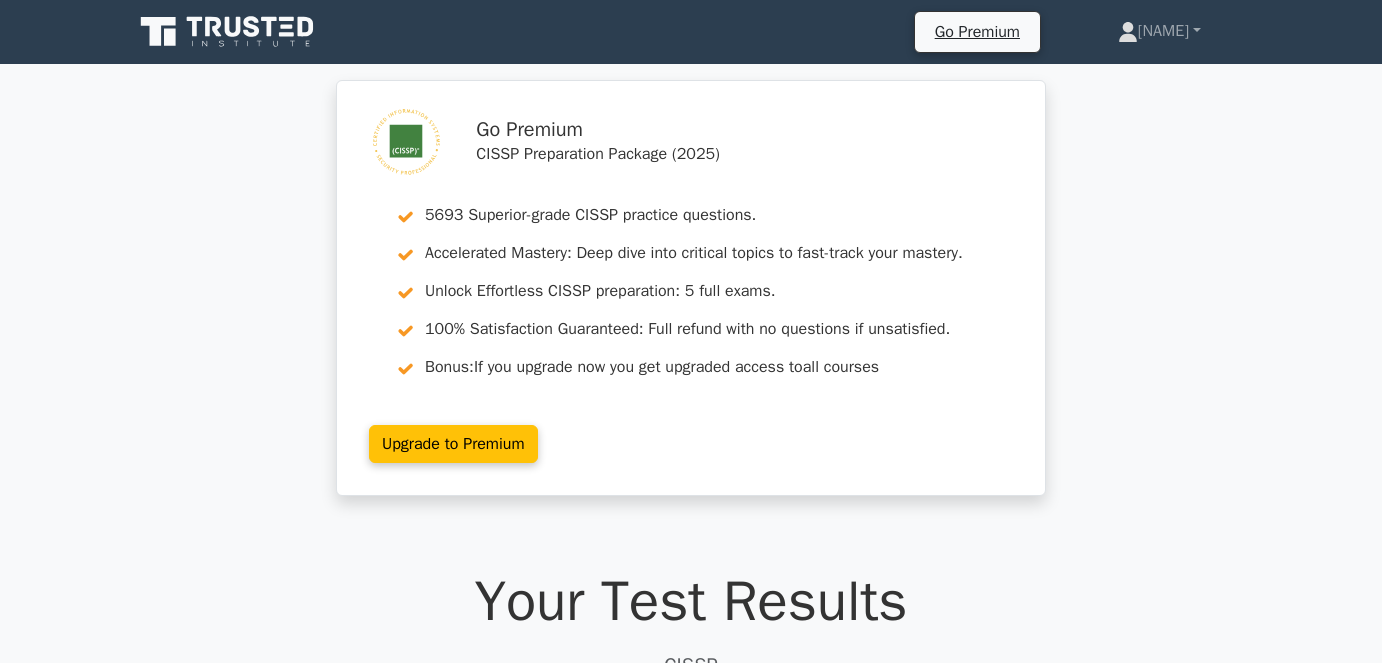 scroll, scrollTop: 0, scrollLeft: 0, axis: both 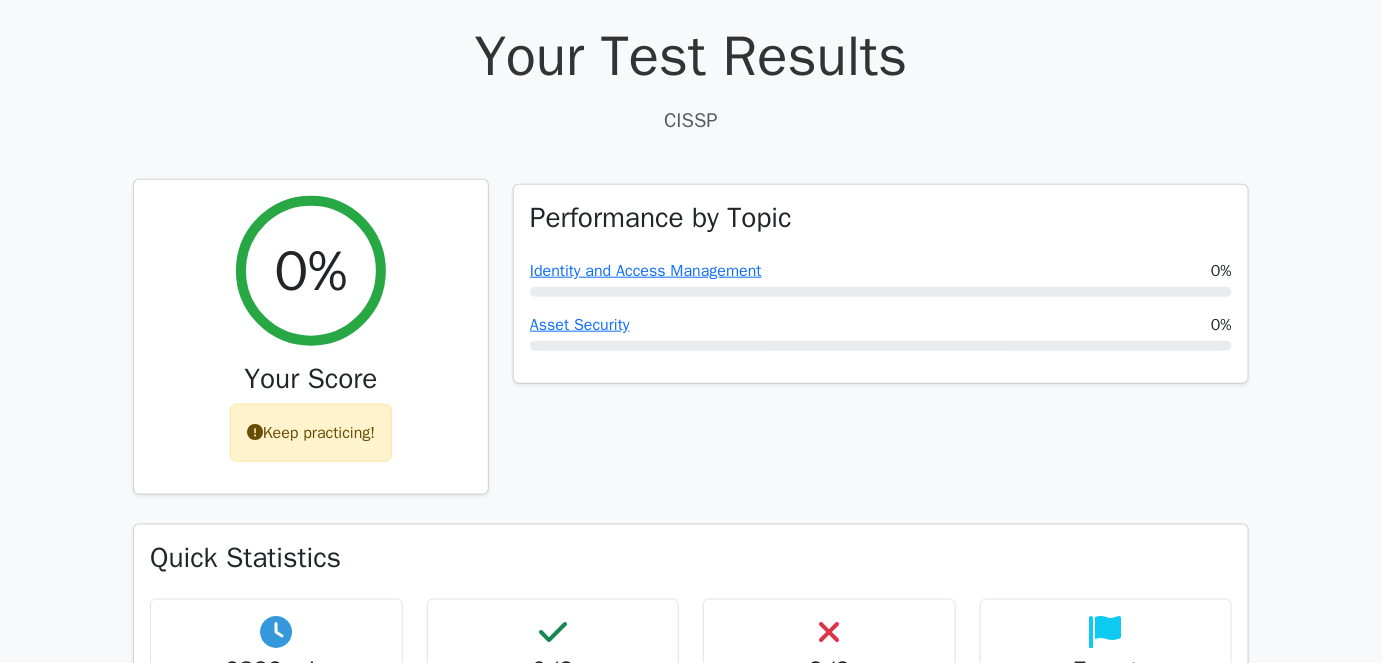 click on "Keep practicing!" at bounding box center [311, 433] 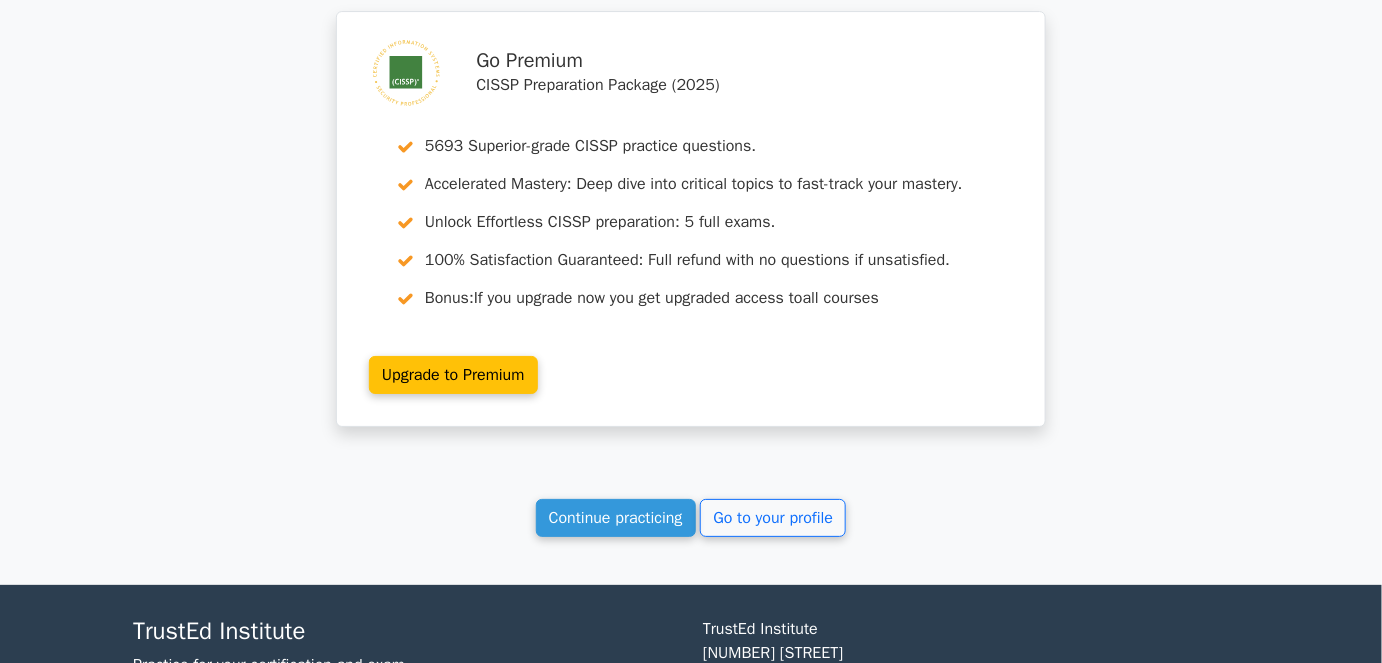 scroll, scrollTop: 2509, scrollLeft: 0, axis: vertical 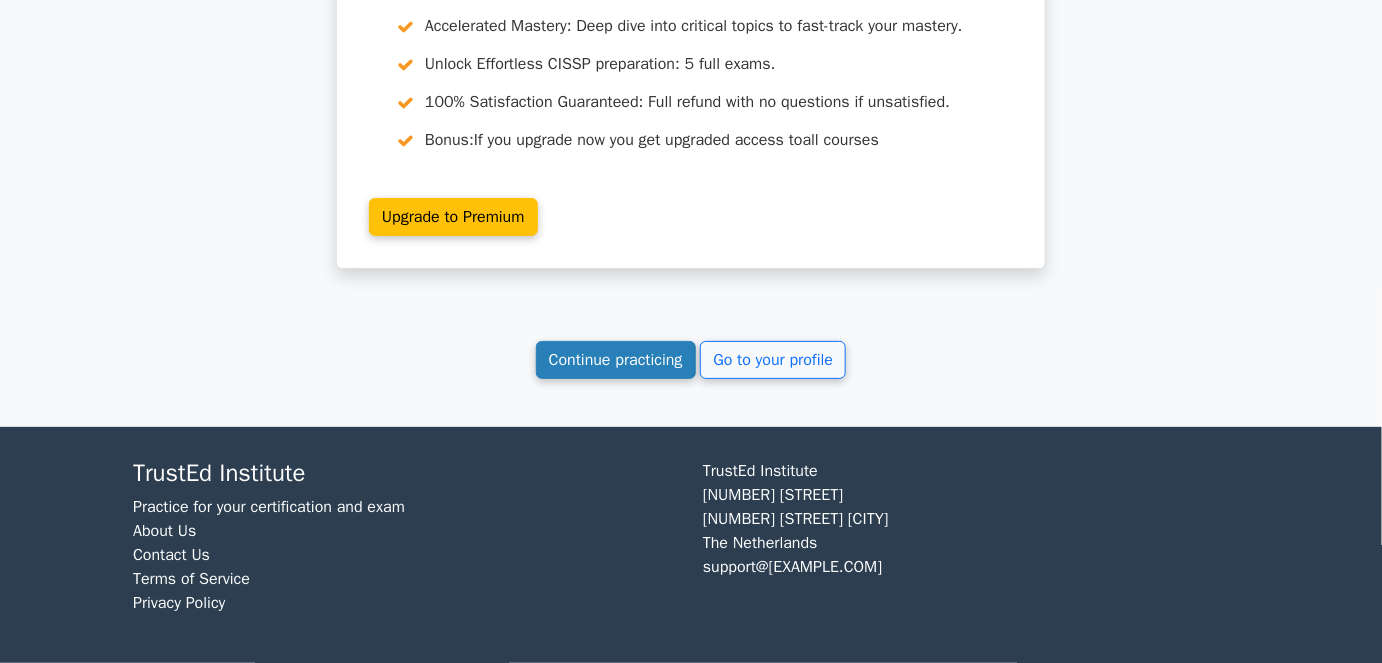 click on "Continue practicing" at bounding box center [616, 360] 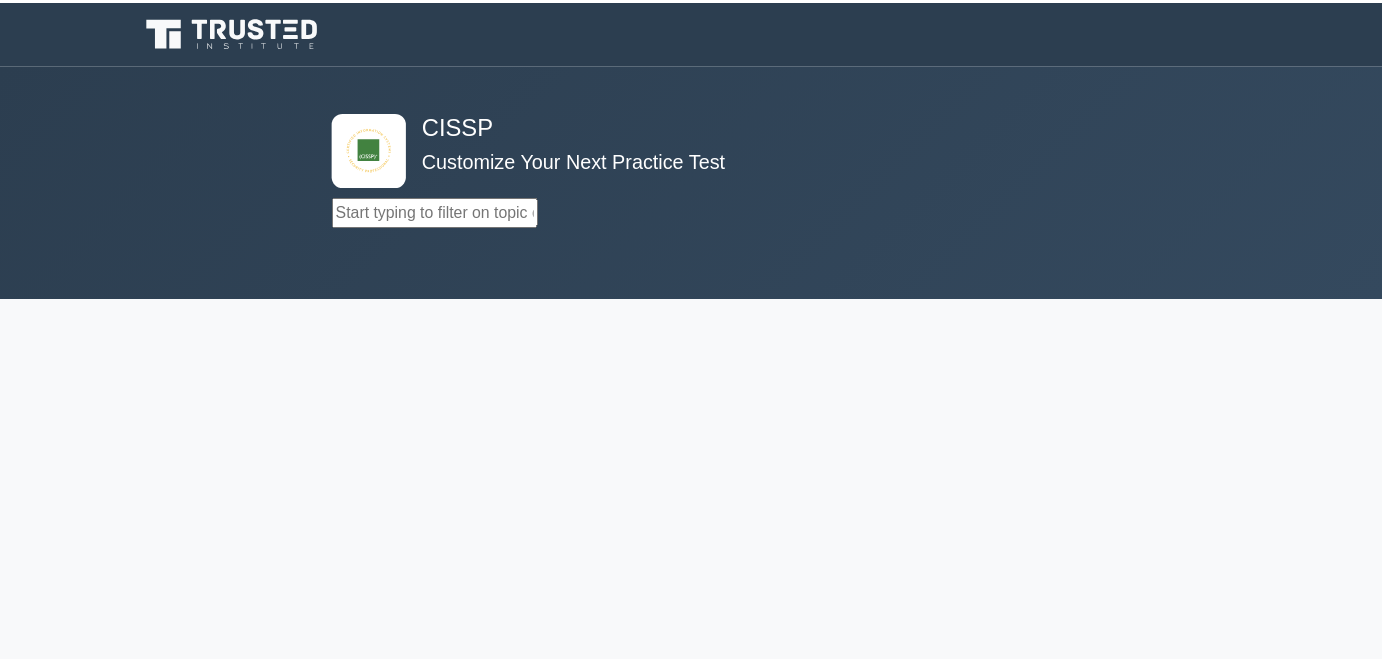 scroll, scrollTop: 0, scrollLeft: 0, axis: both 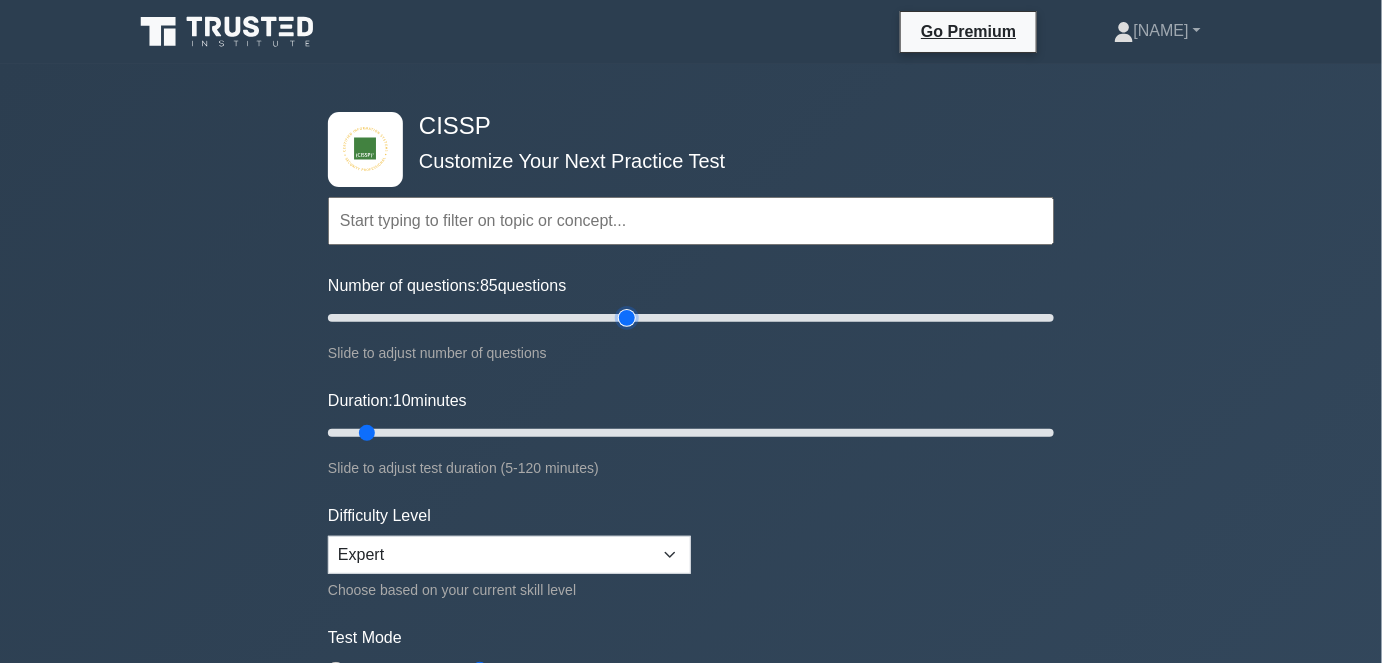 click on "Number of questions:  85  questions" at bounding box center [691, 318] 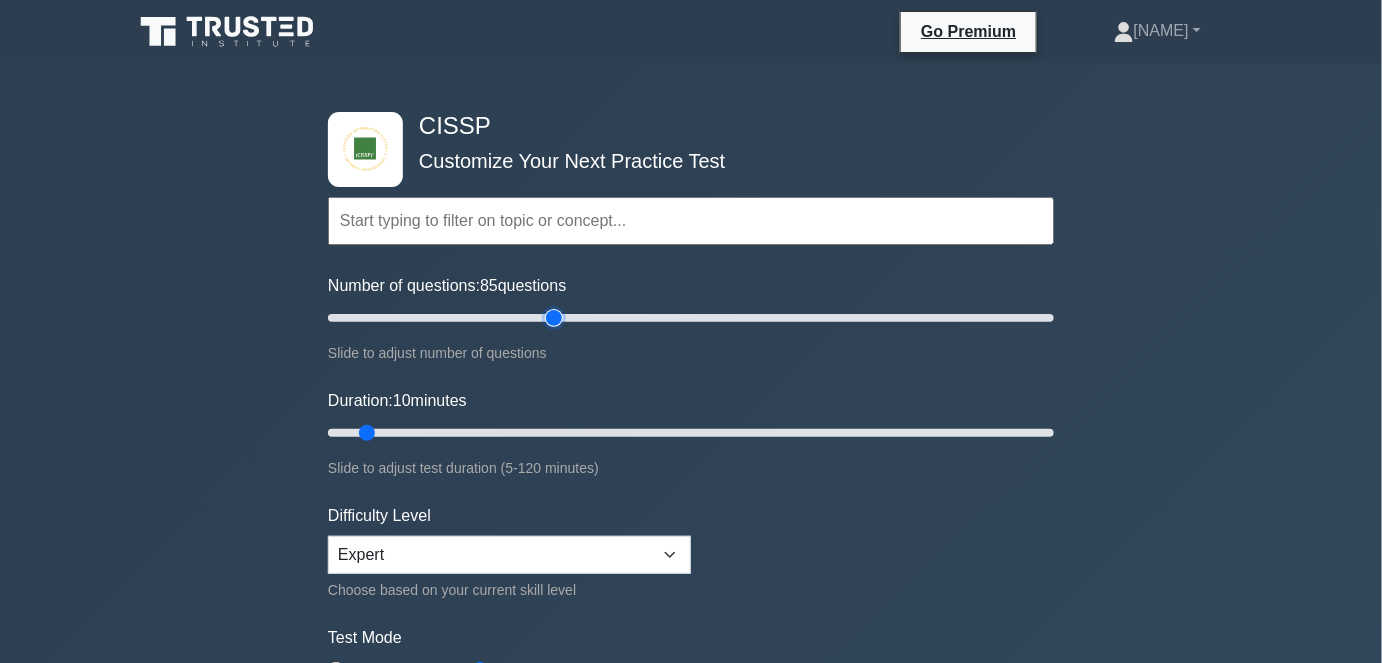 click on "Number of questions:  85  questions" at bounding box center [691, 318] 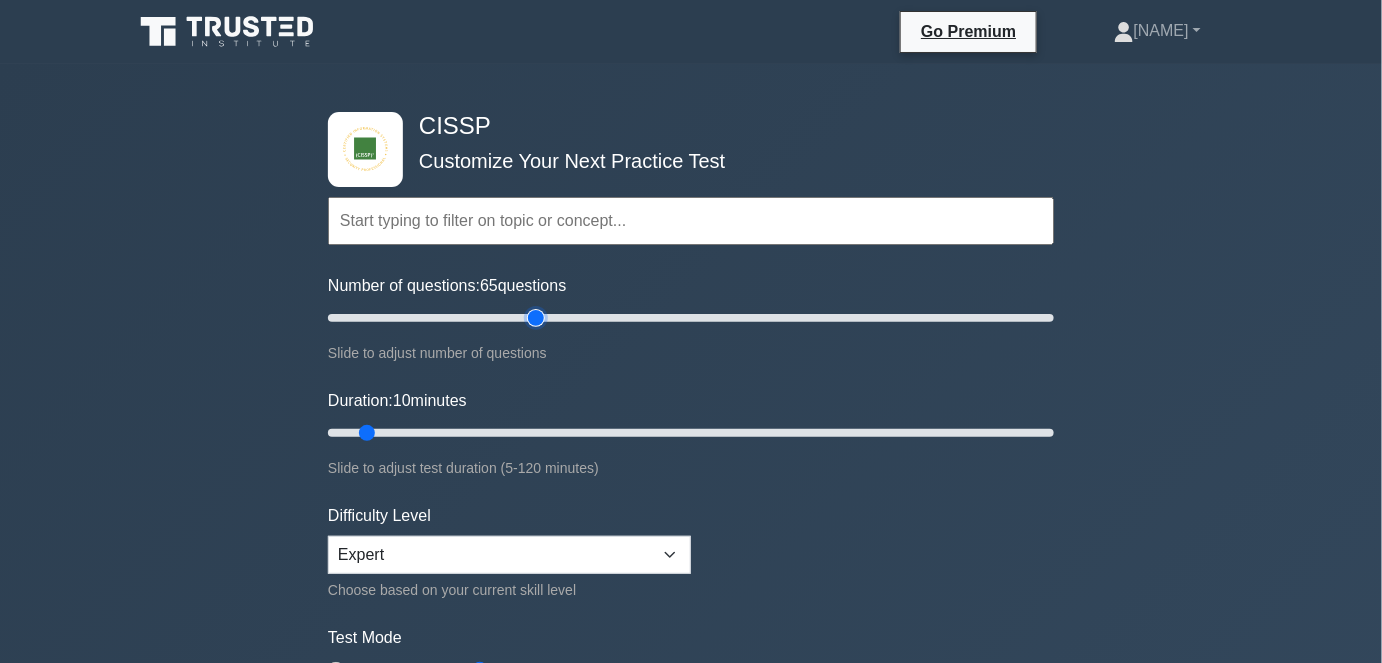 click on "Number of questions:  65  questions" at bounding box center (691, 318) 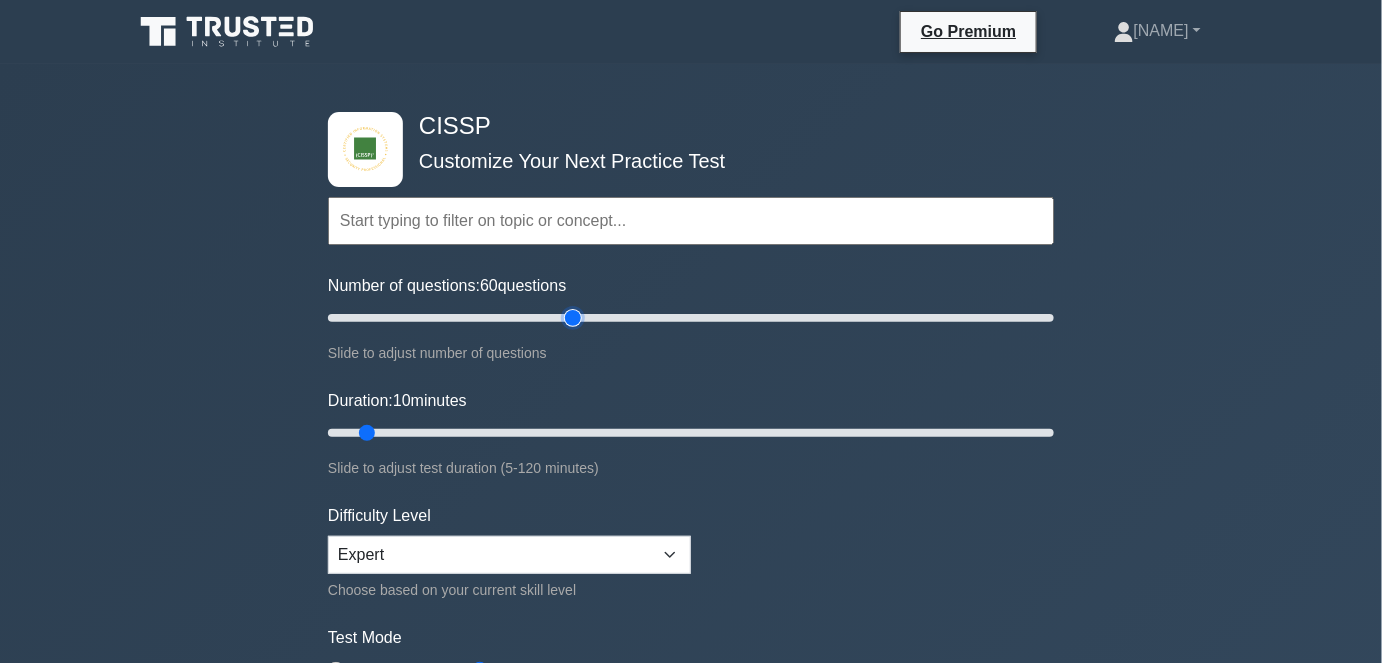 click on "Number of questions:  60  questions" at bounding box center (691, 318) 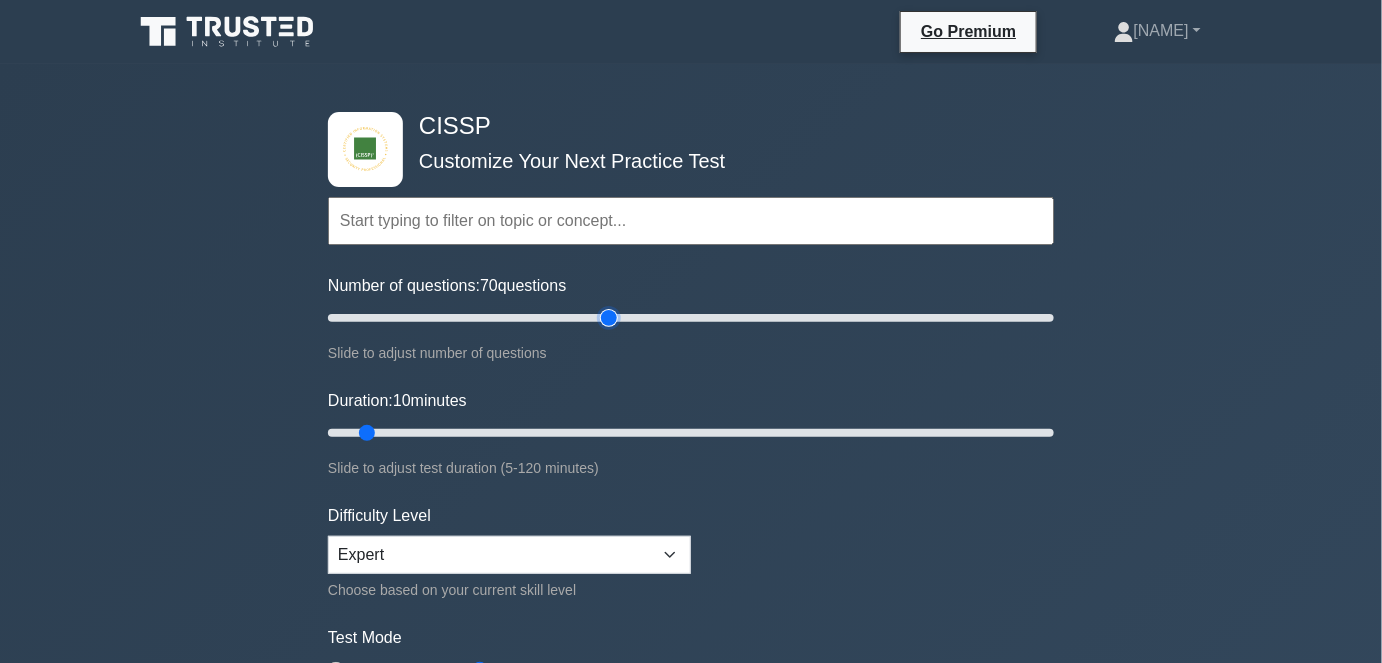 click on "Number of questions:  70  questions" at bounding box center [691, 318] 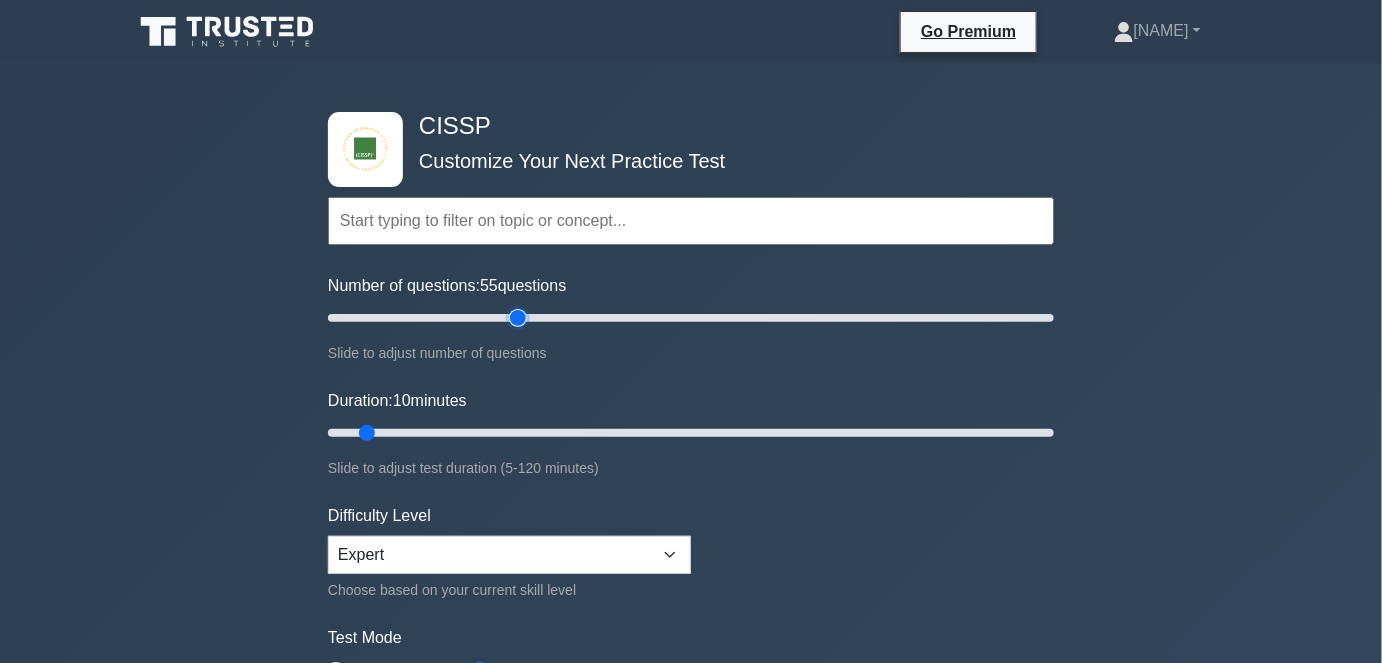 type on "55" 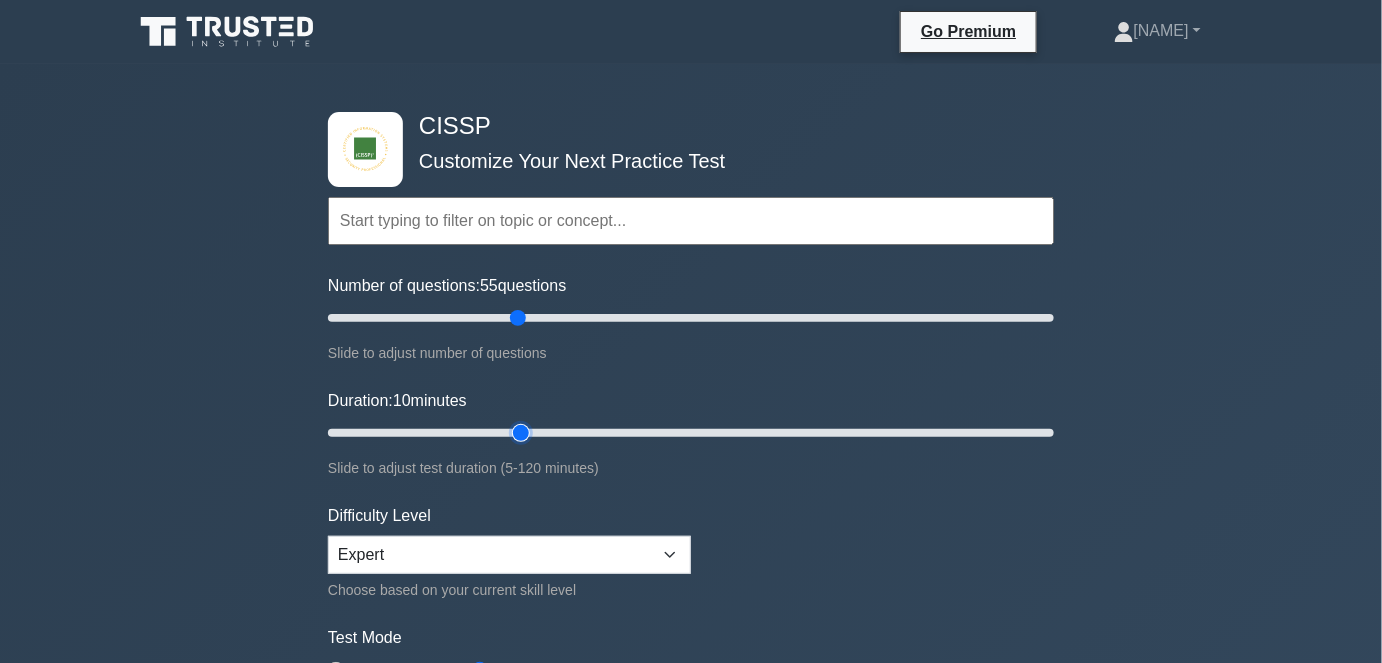 click on "Duration:  10  minutes" at bounding box center [691, 433] 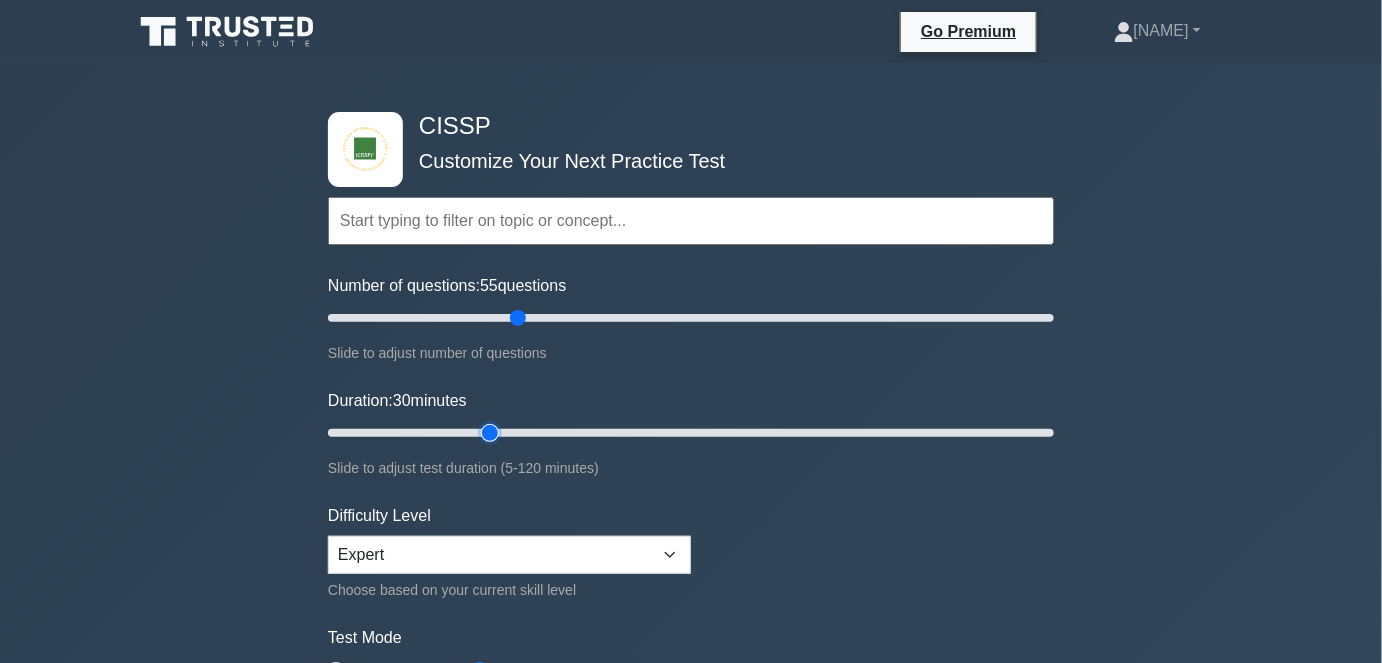 click on "Duration:  30  minutes" at bounding box center [691, 433] 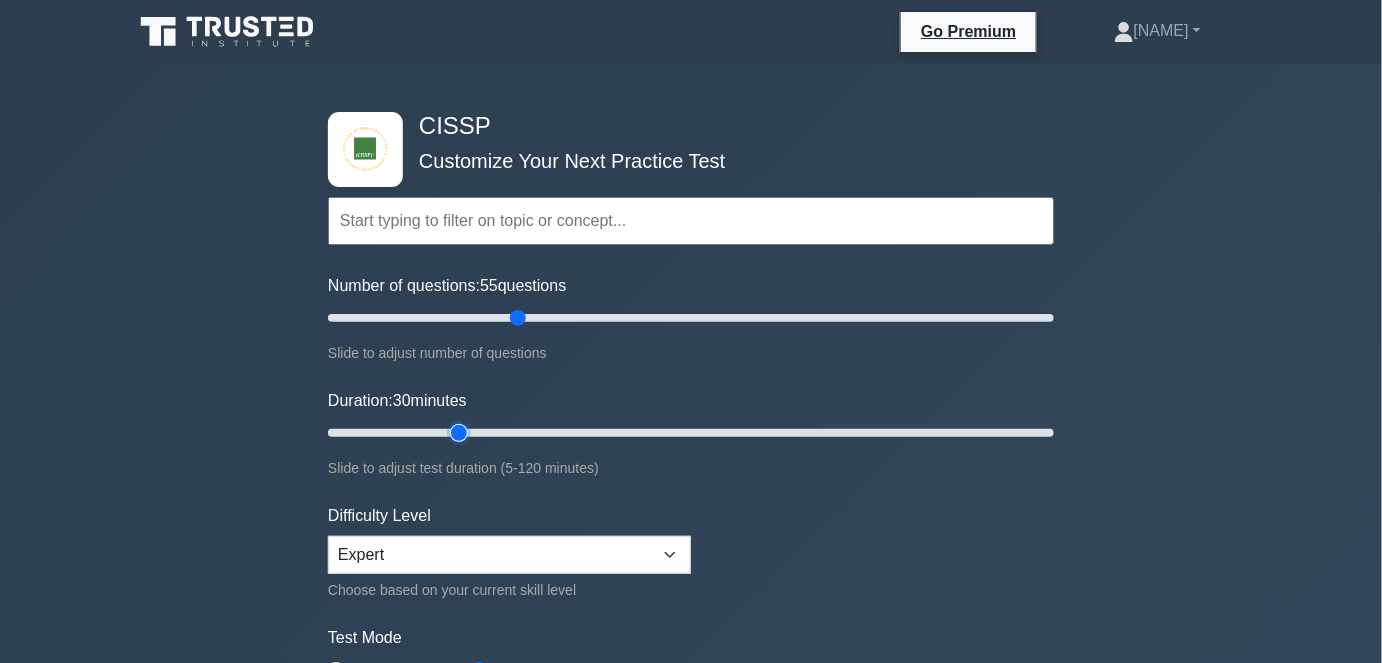 type on "25" 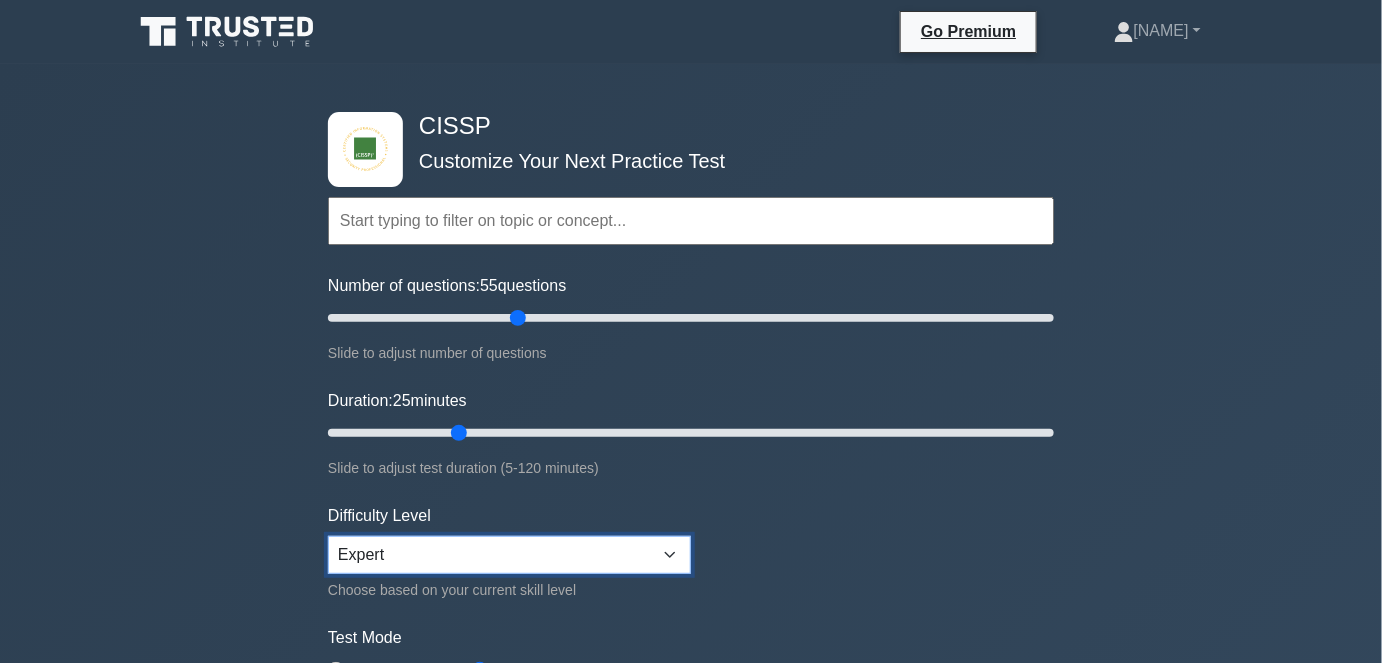click on "Beginner
Intermediate
Expert" at bounding box center (509, 555) 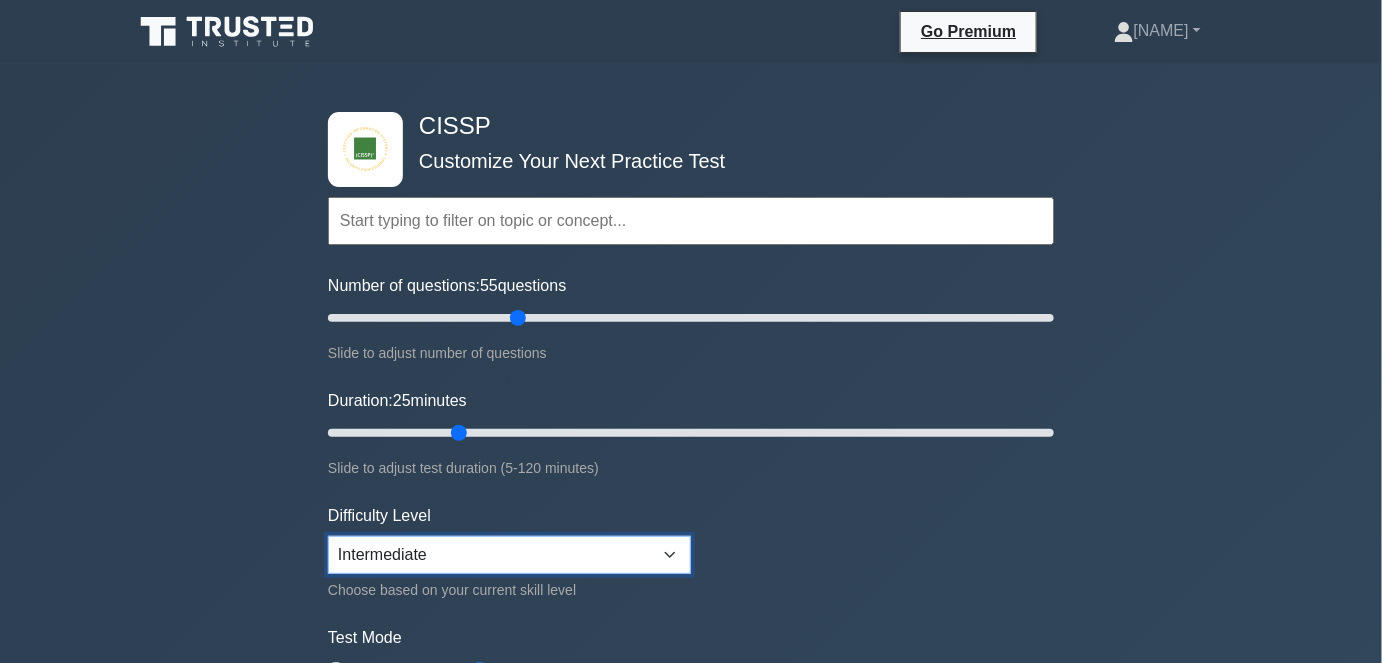 click on "Beginner
Intermediate
Expert" at bounding box center [509, 555] 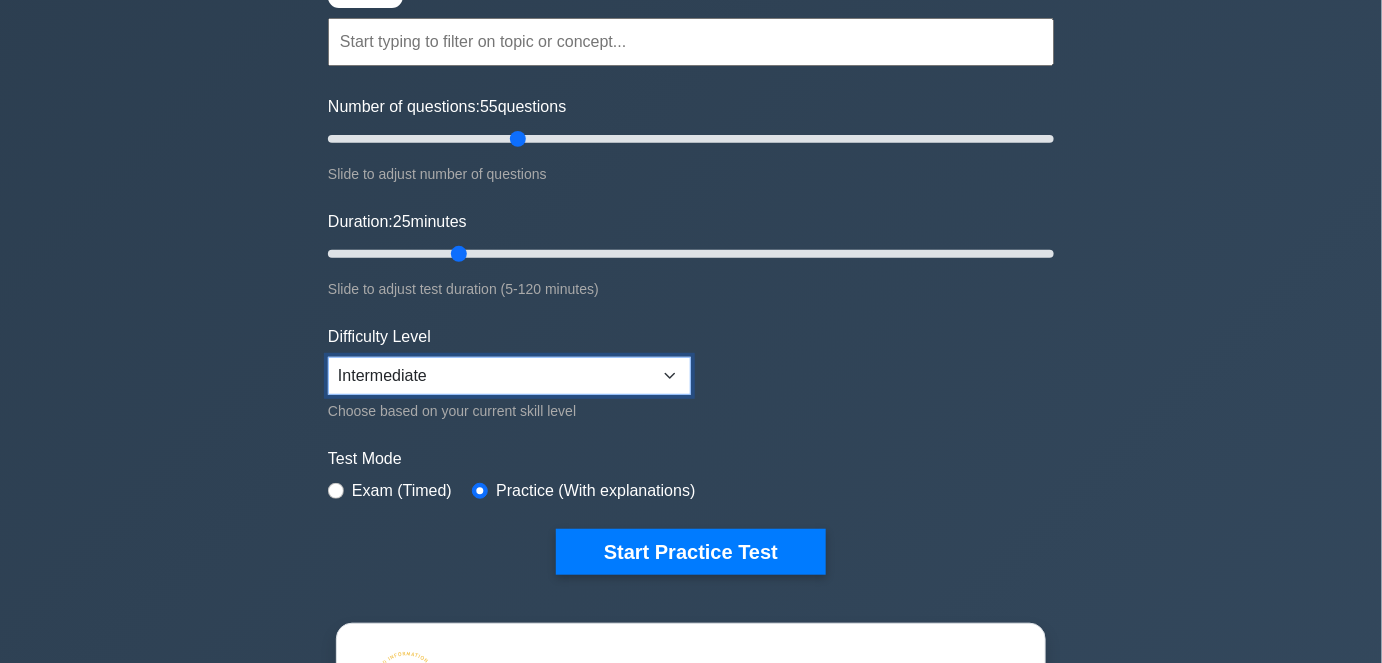 scroll, scrollTop: 181, scrollLeft: 0, axis: vertical 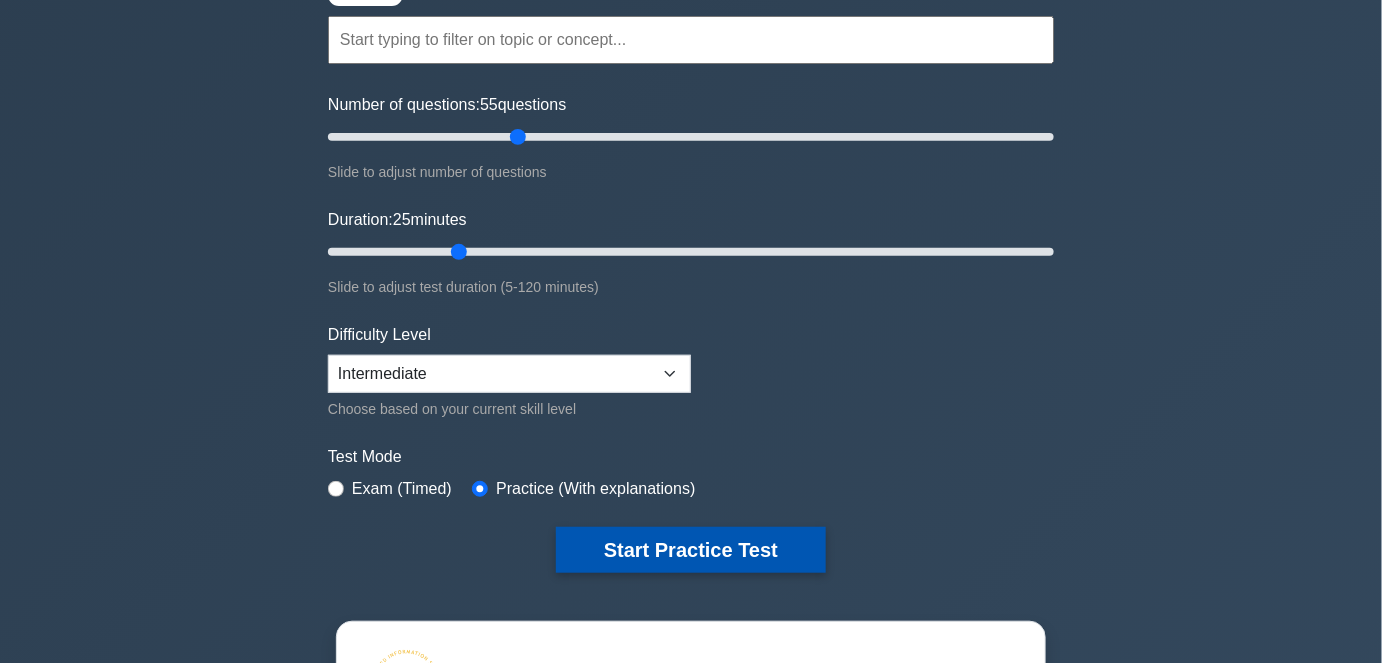 click on "Start Practice Test" at bounding box center [691, 550] 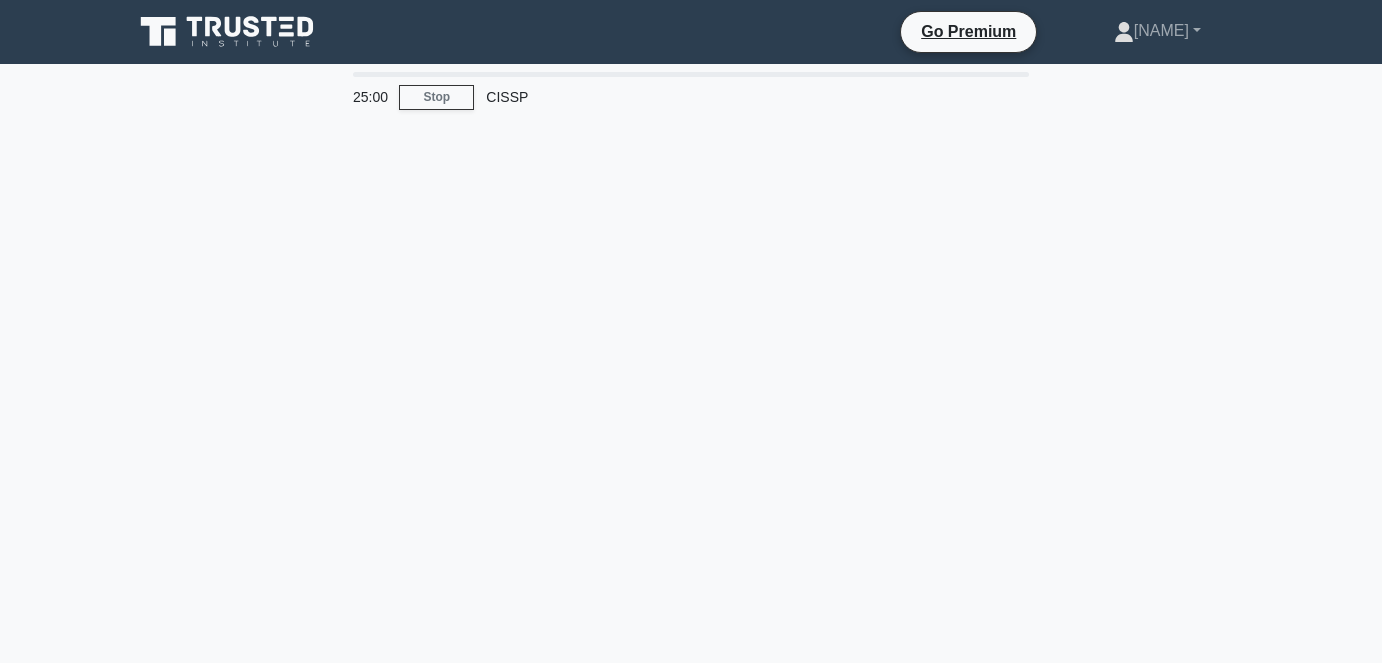 scroll, scrollTop: 0, scrollLeft: 0, axis: both 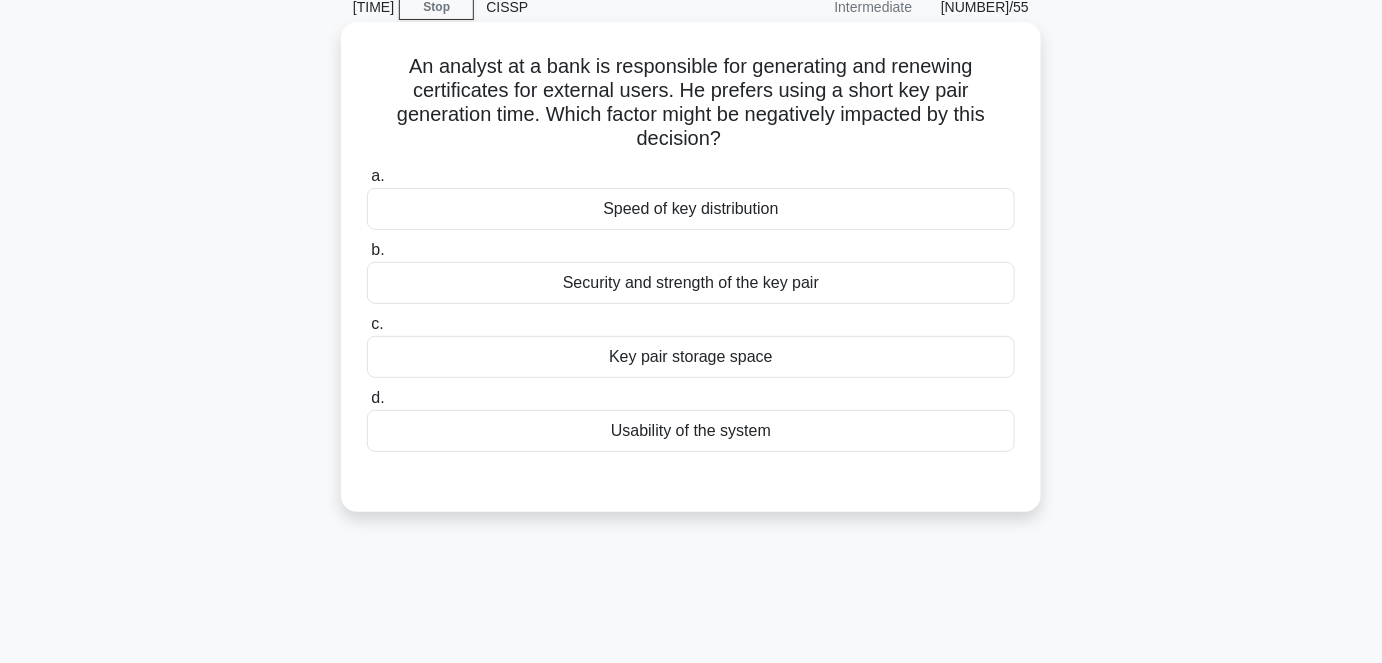 click on "Security and strength of the key pair" at bounding box center [691, 283] 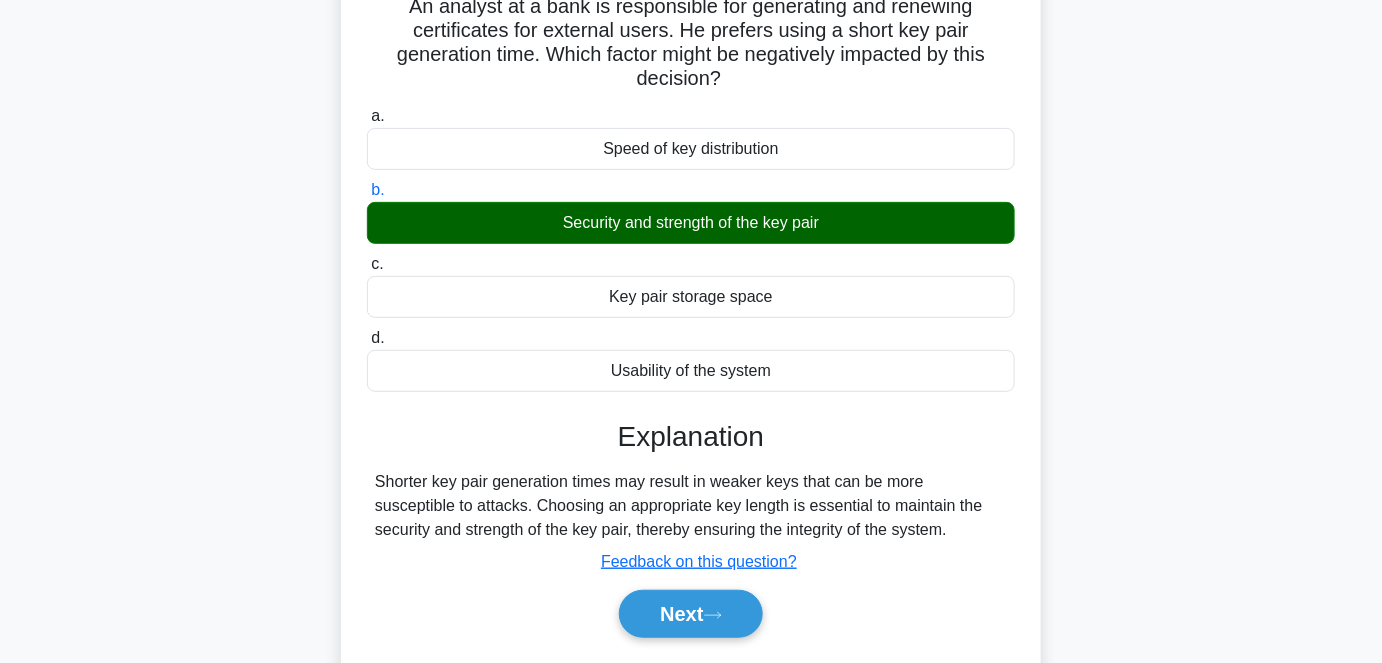 scroll, scrollTop: 181, scrollLeft: 0, axis: vertical 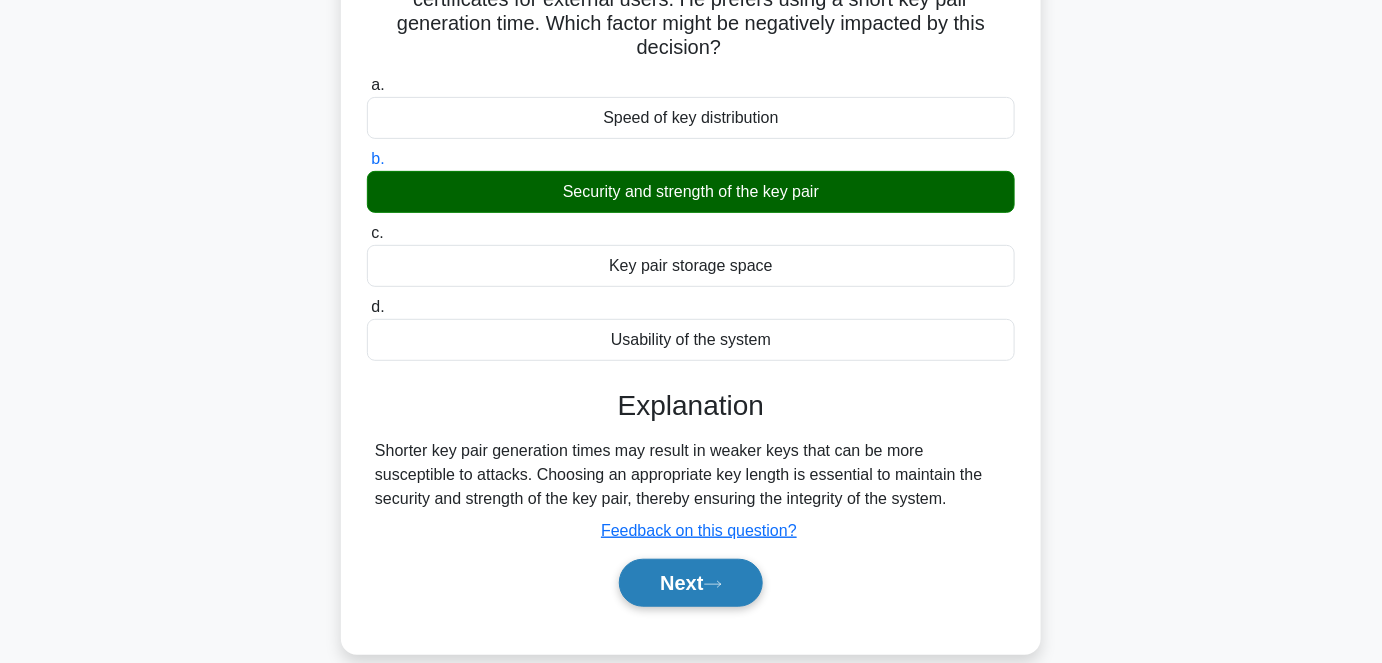 drag, startPoint x: 709, startPoint y: 584, endPoint x: 765, endPoint y: 576, distance: 56.568542 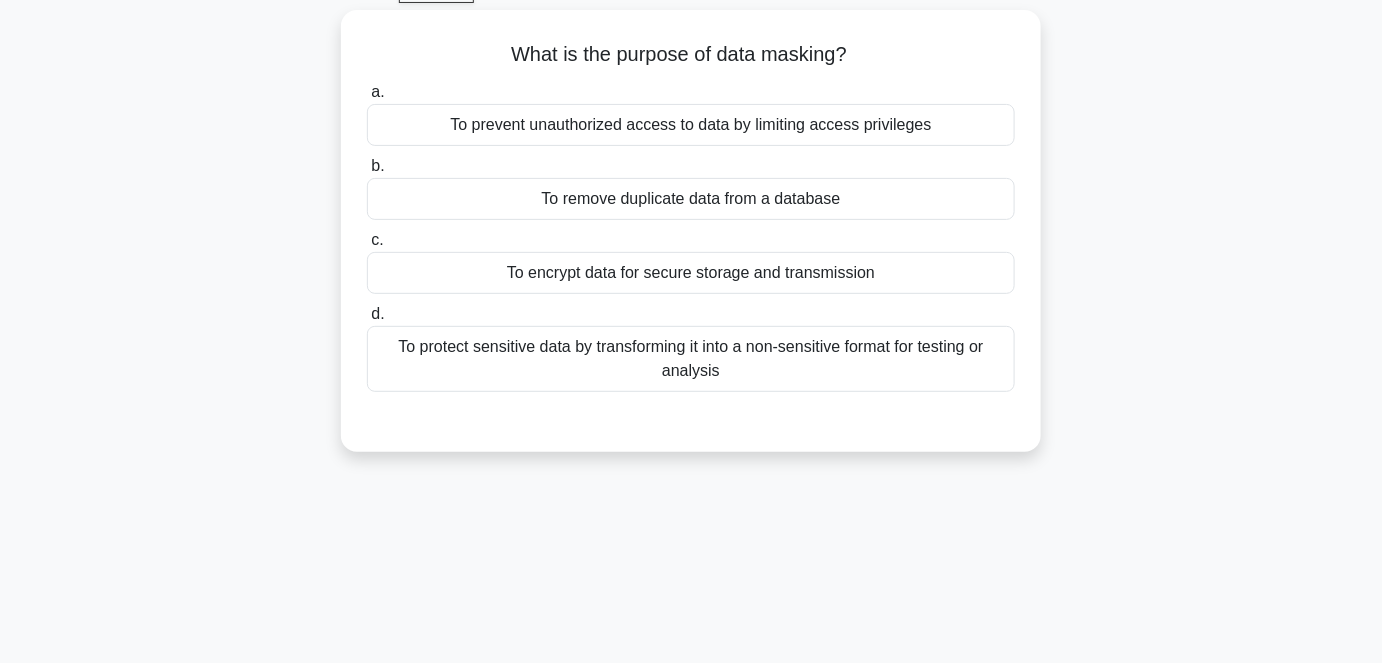 scroll, scrollTop: 0, scrollLeft: 0, axis: both 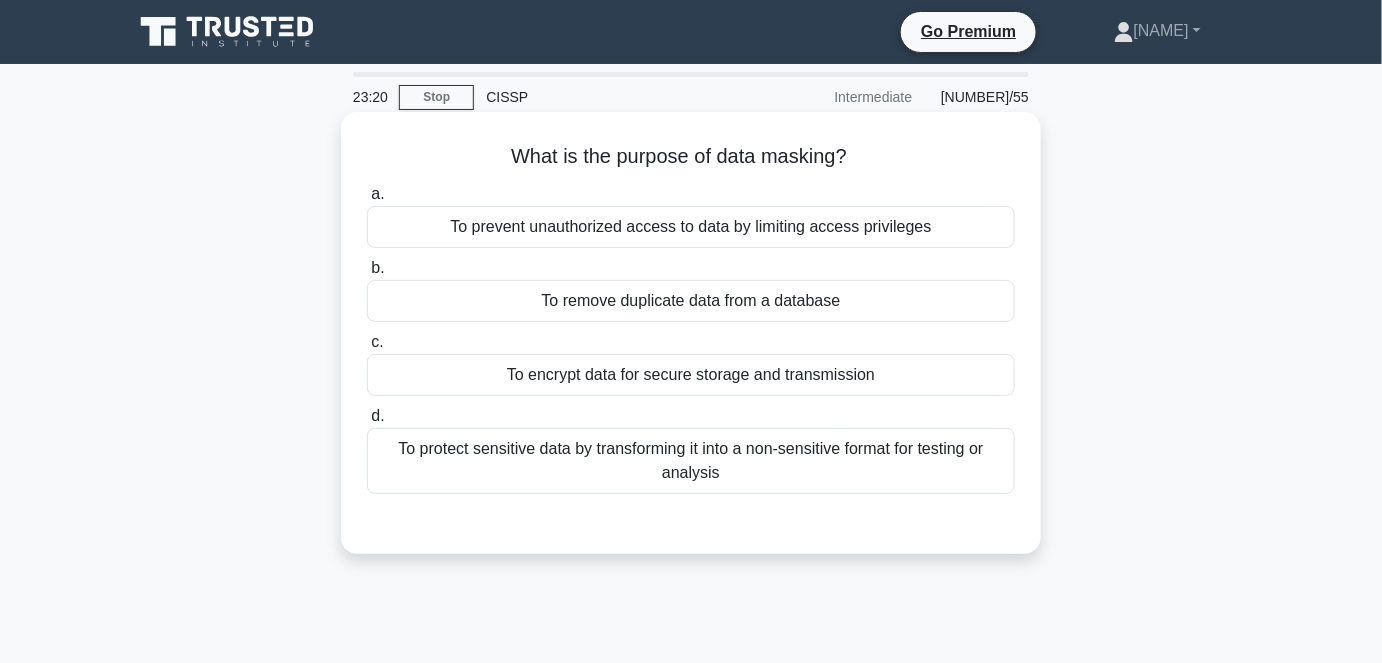 click on "To protect sensitive data by transforming it into a non-sensitive format for testing or analysis" at bounding box center [691, 461] 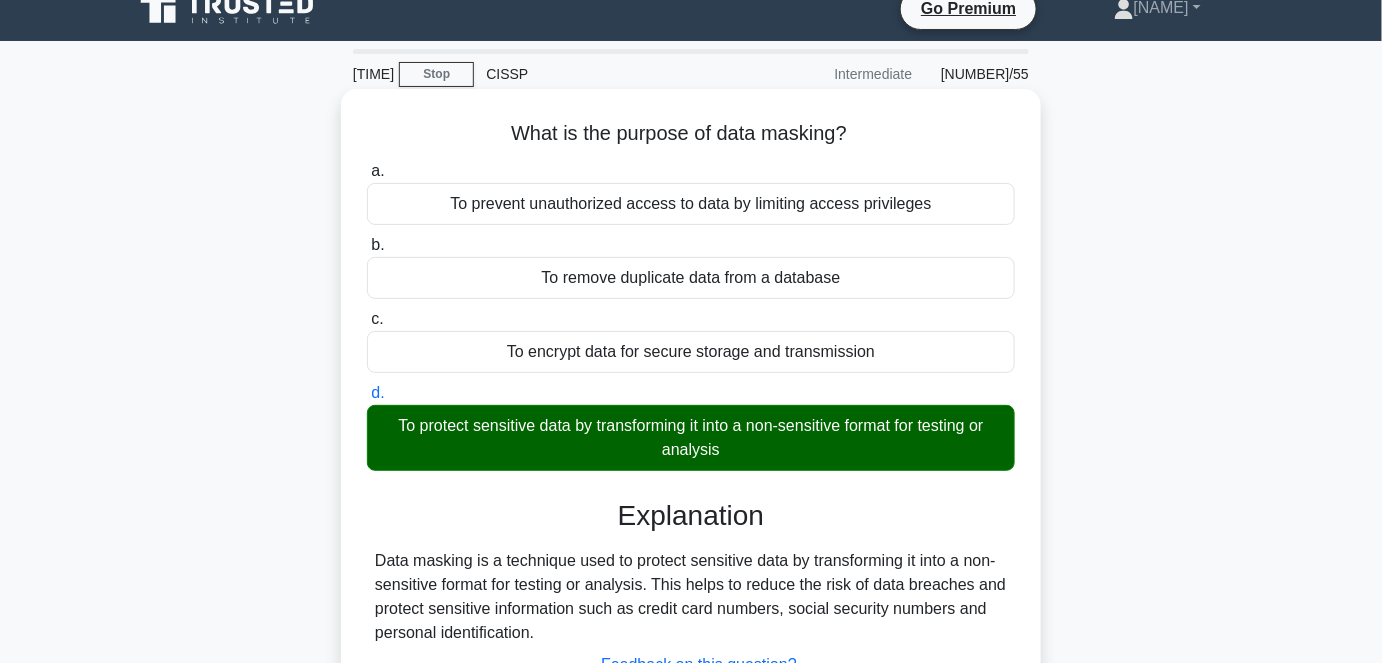 scroll, scrollTop: 272, scrollLeft: 0, axis: vertical 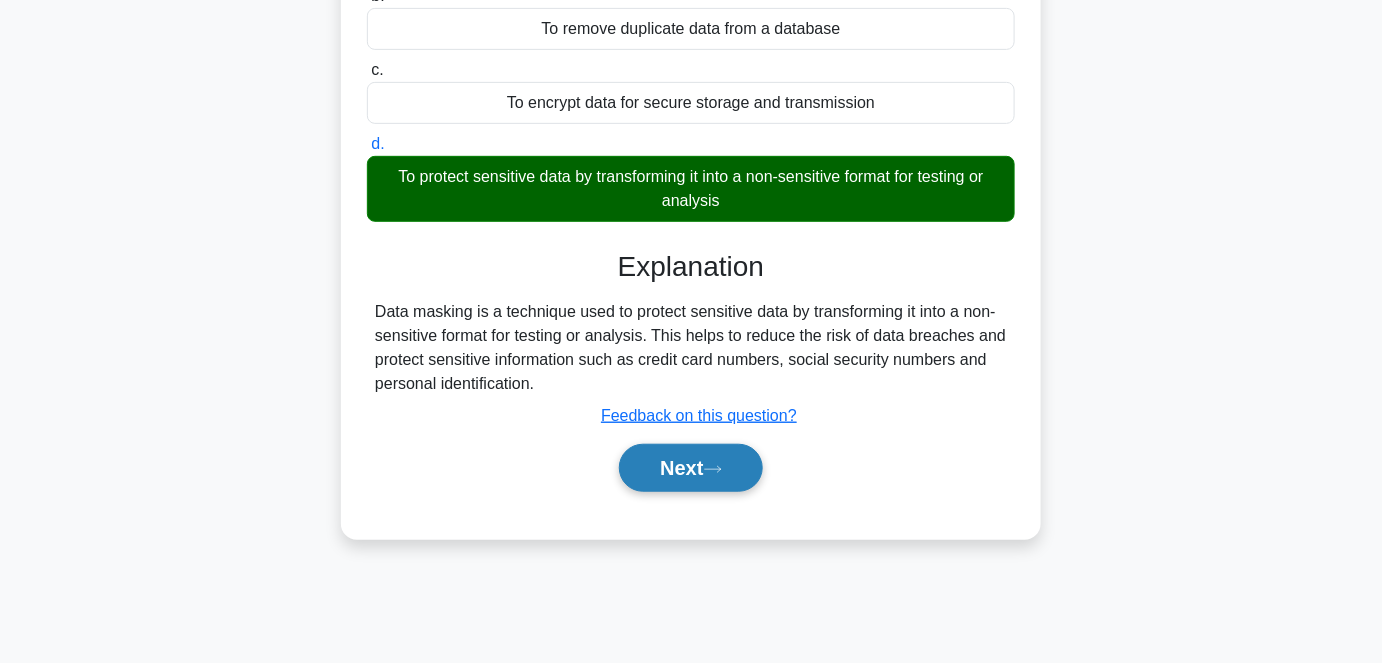 click on "Next" at bounding box center (690, 468) 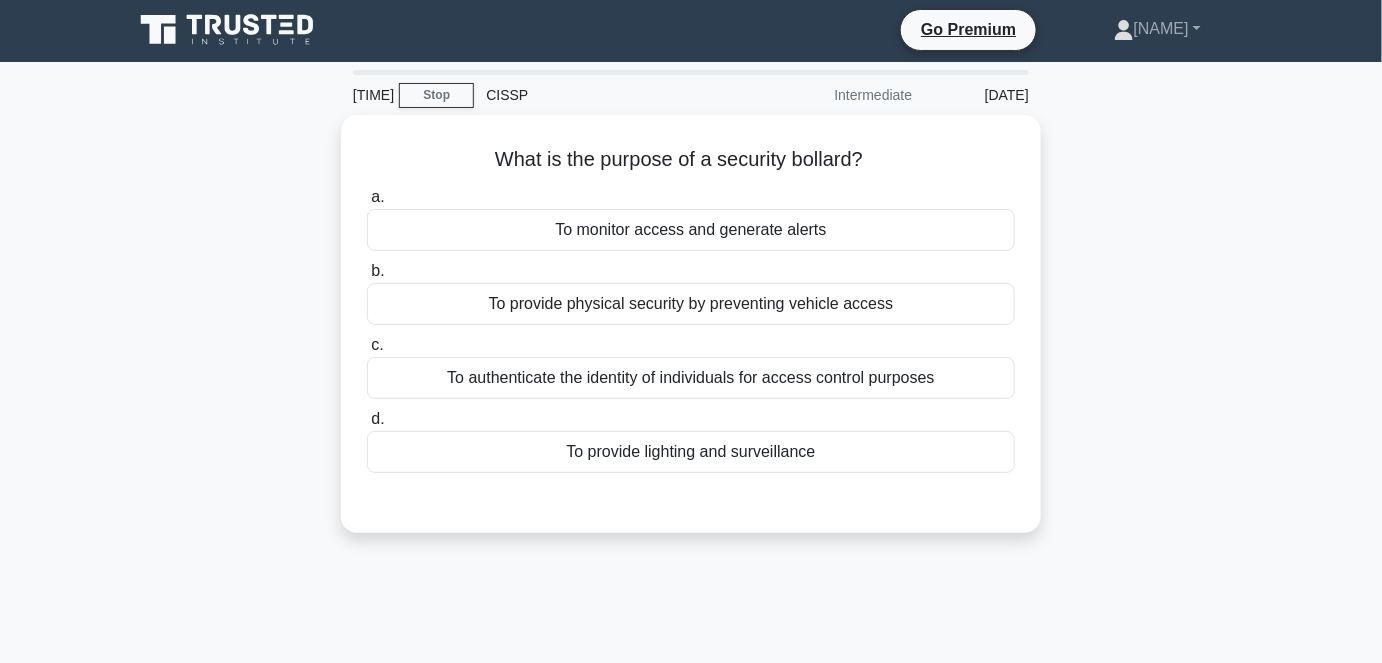 scroll, scrollTop: 0, scrollLeft: 0, axis: both 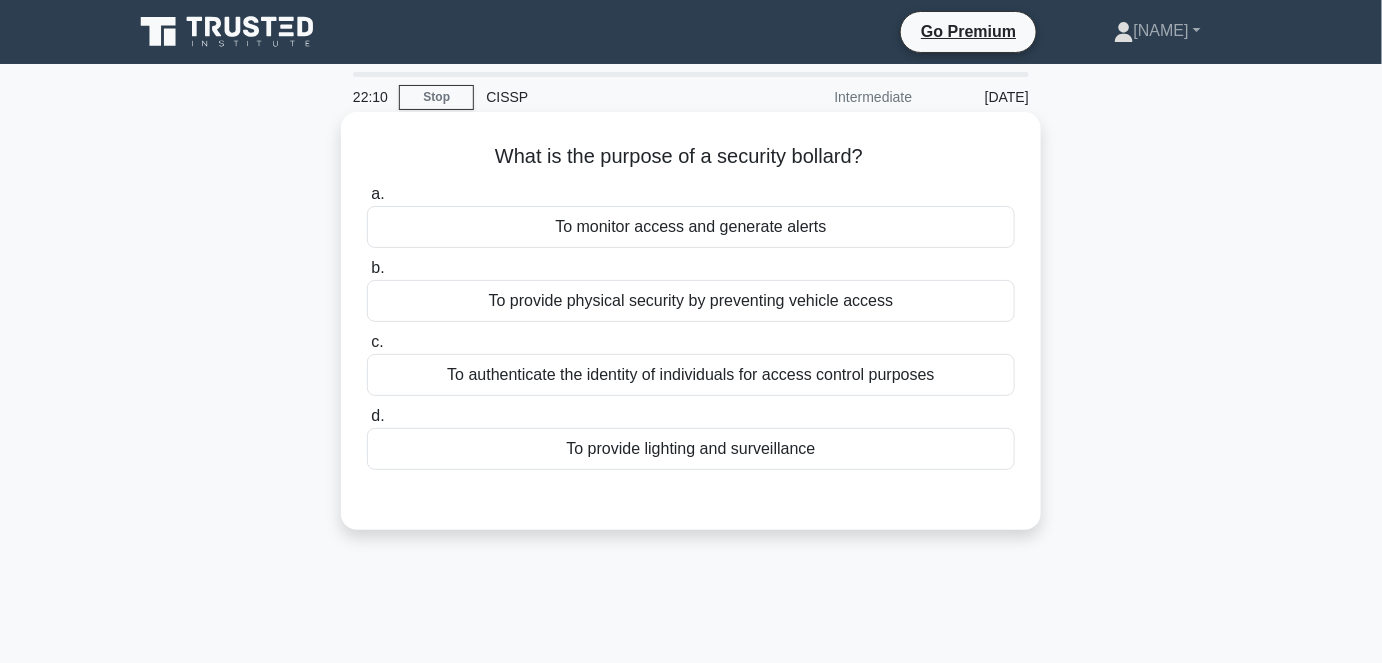 click on "To provide lighting and surveillance" at bounding box center [691, 449] 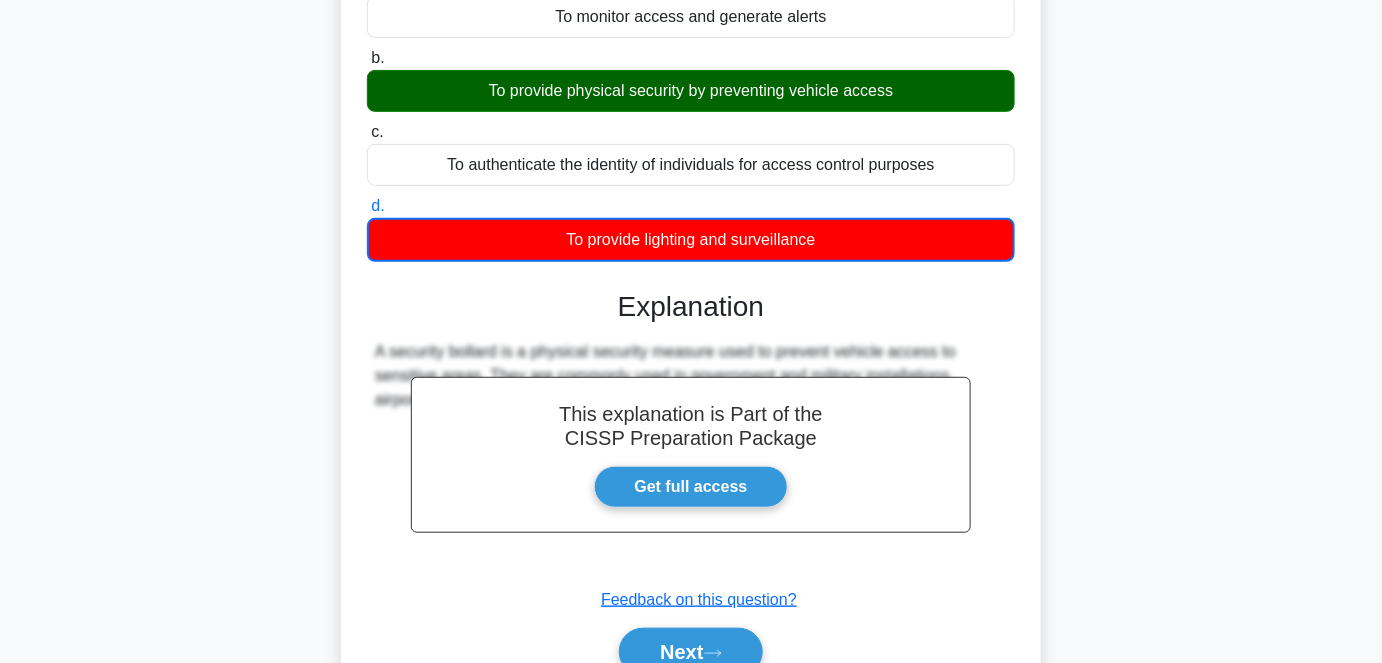 scroll, scrollTop: 272, scrollLeft: 0, axis: vertical 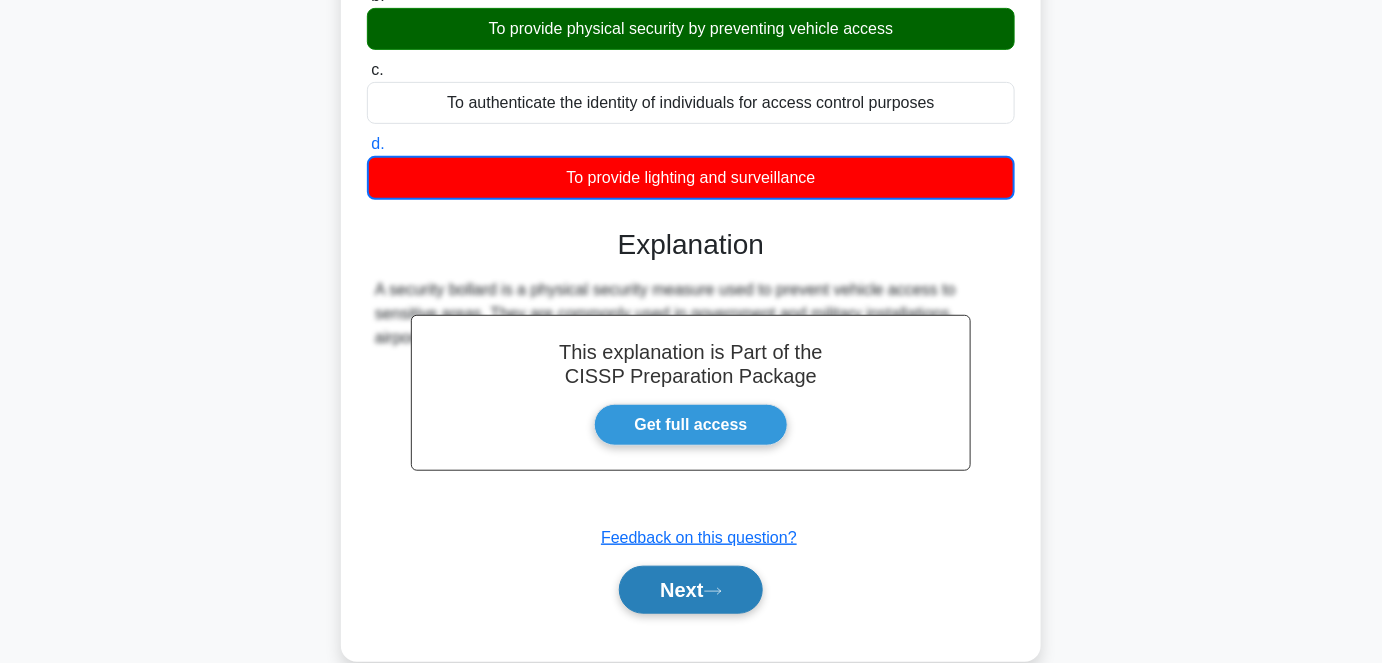 click on "Next" at bounding box center [690, 590] 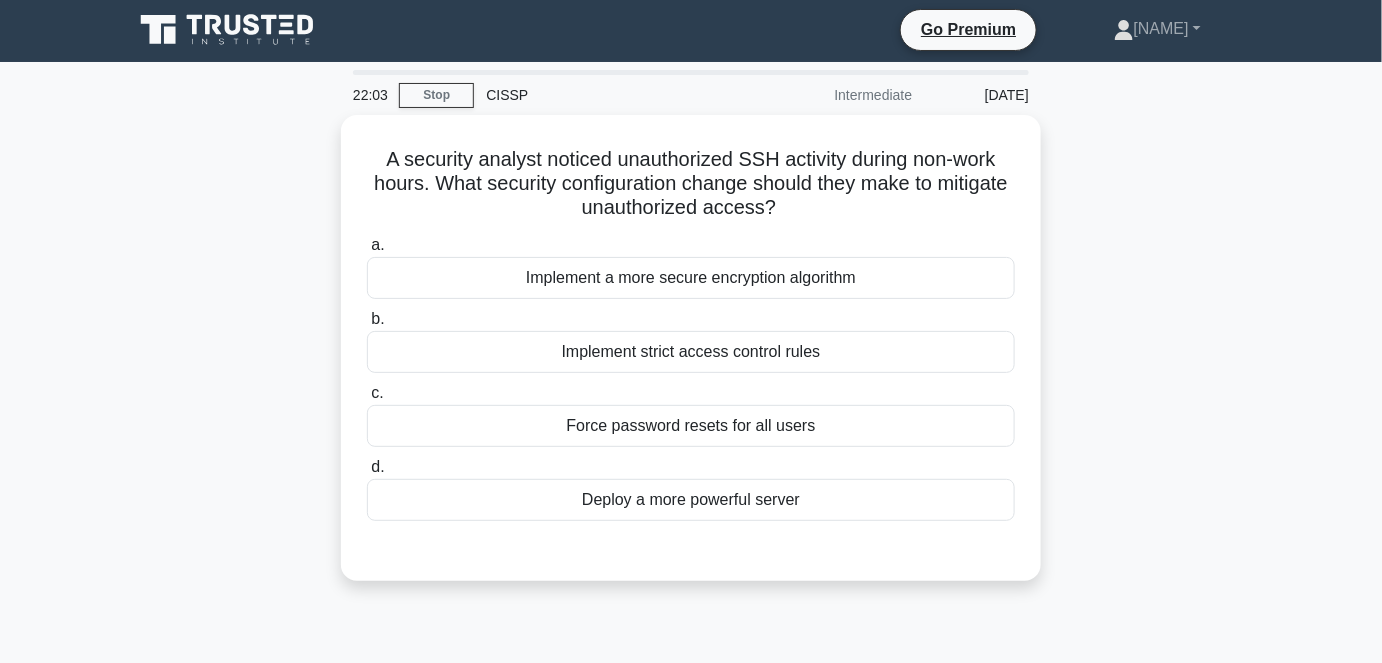 scroll, scrollTop: 0, scrollLeft: 0, axis: both 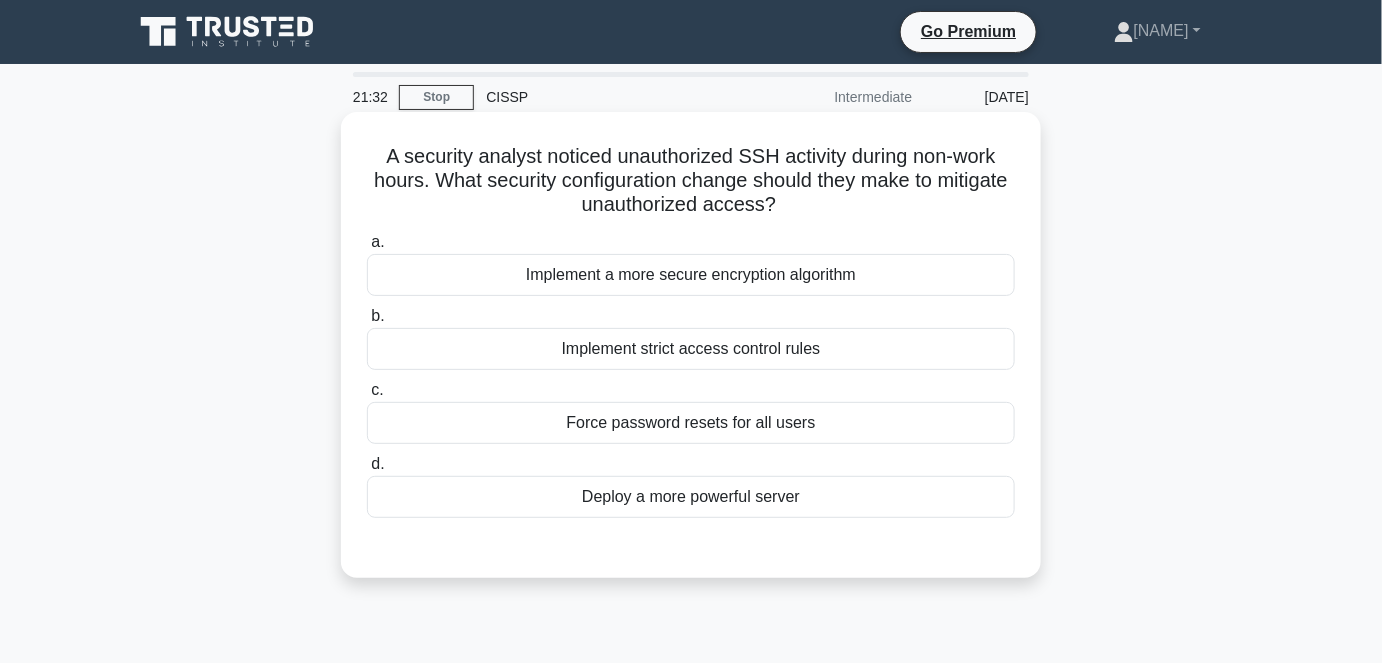 click on "Force password resets for all users" at bounding box center (691, 423) 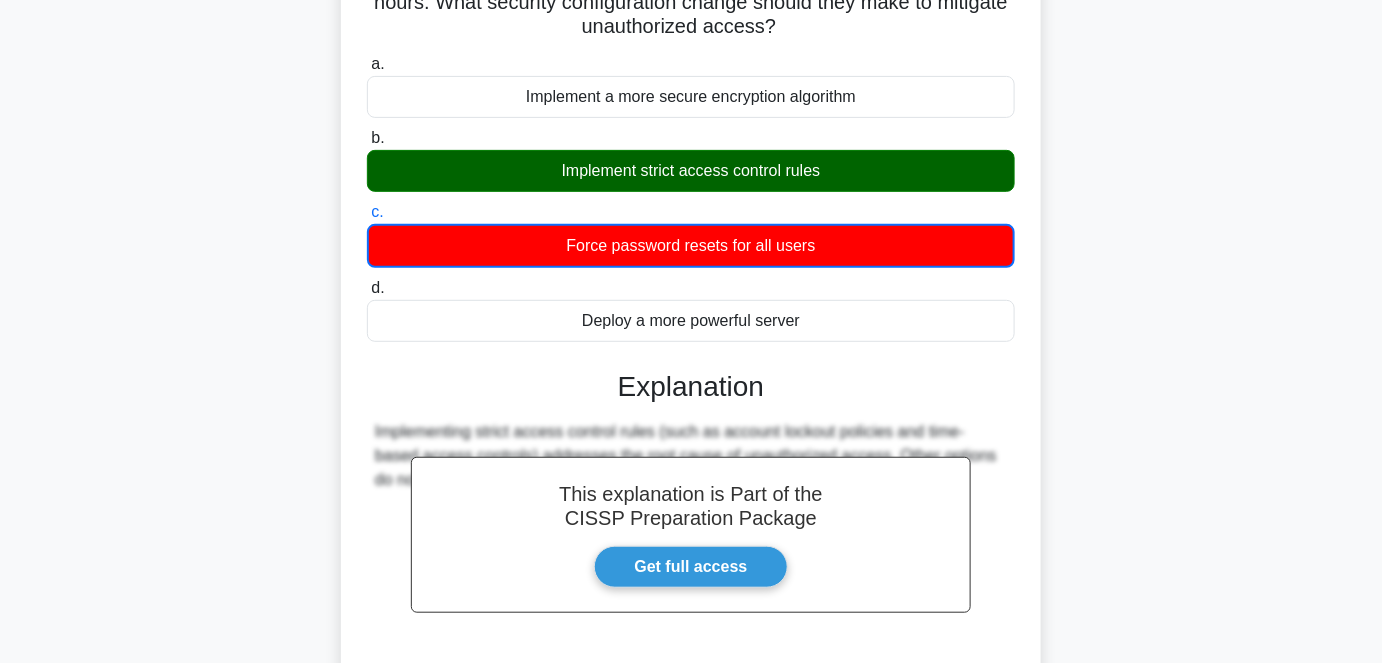 scroll, scrollTop: 272, scrollLeft: 0, axis: vertical 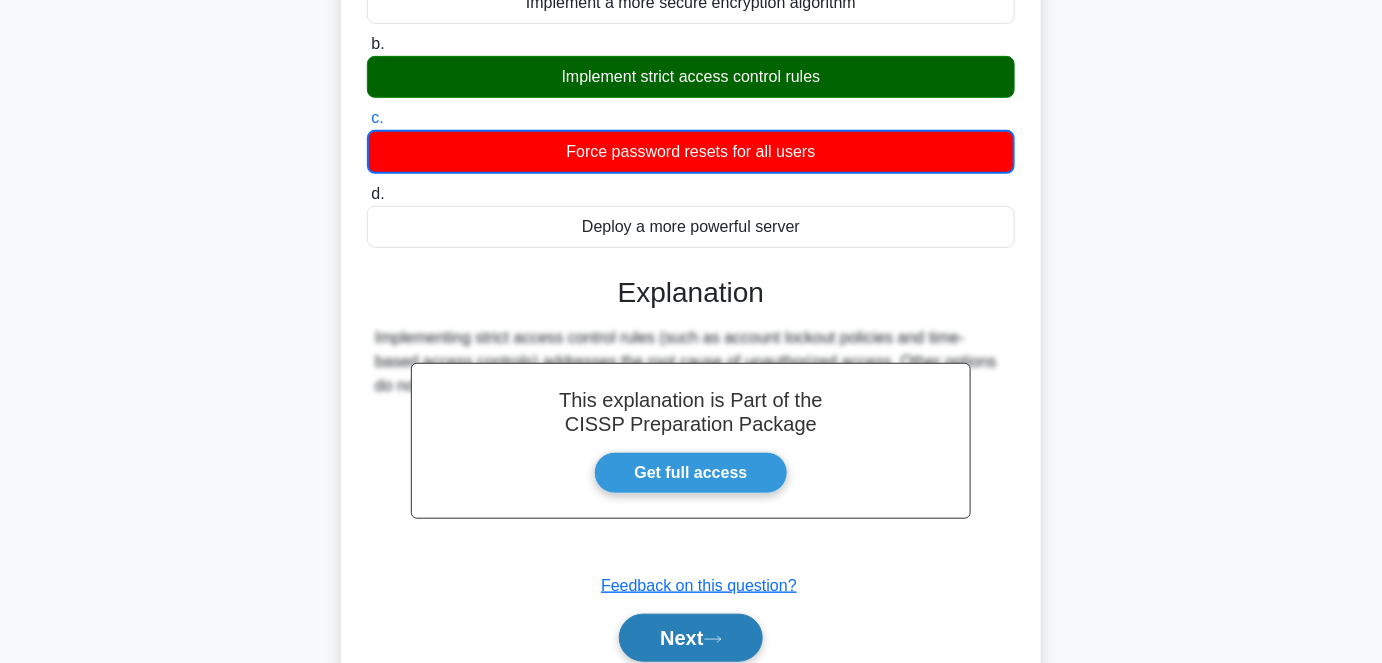 click on "Next" at bounding box center [690, 638] 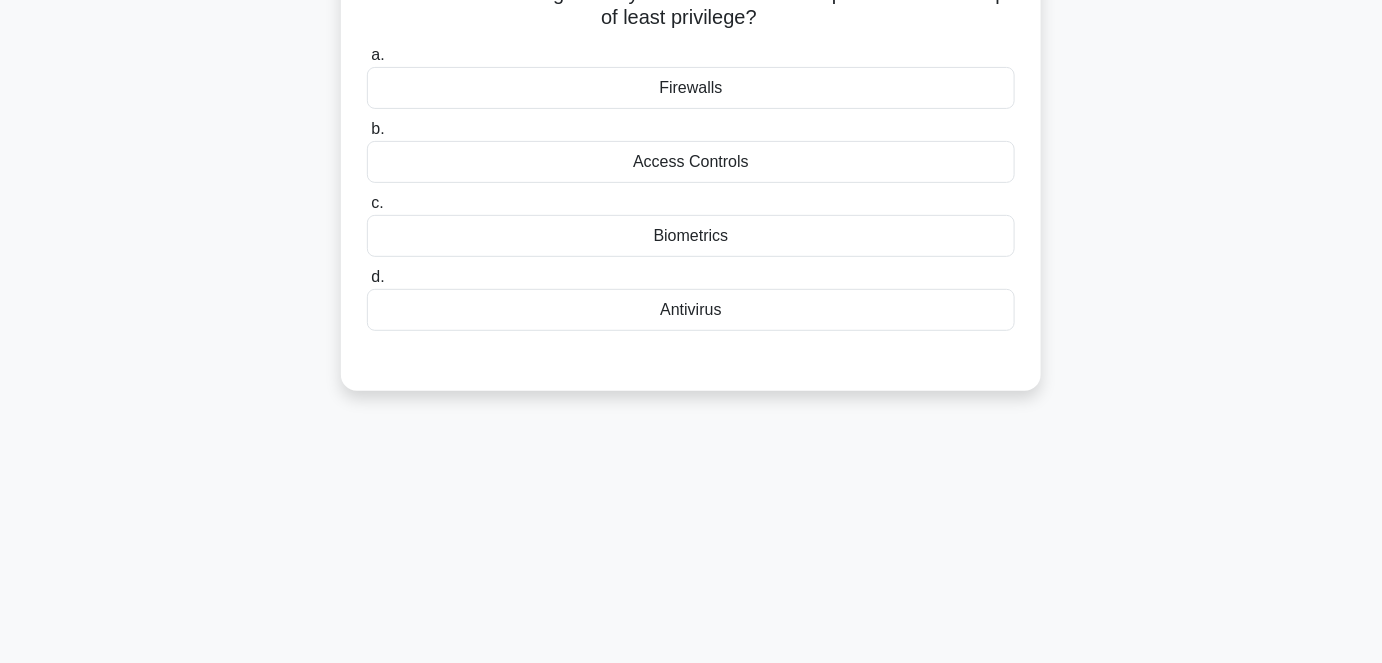 scroll, scrollTop: 0, scrollLeft: 0, axis: both 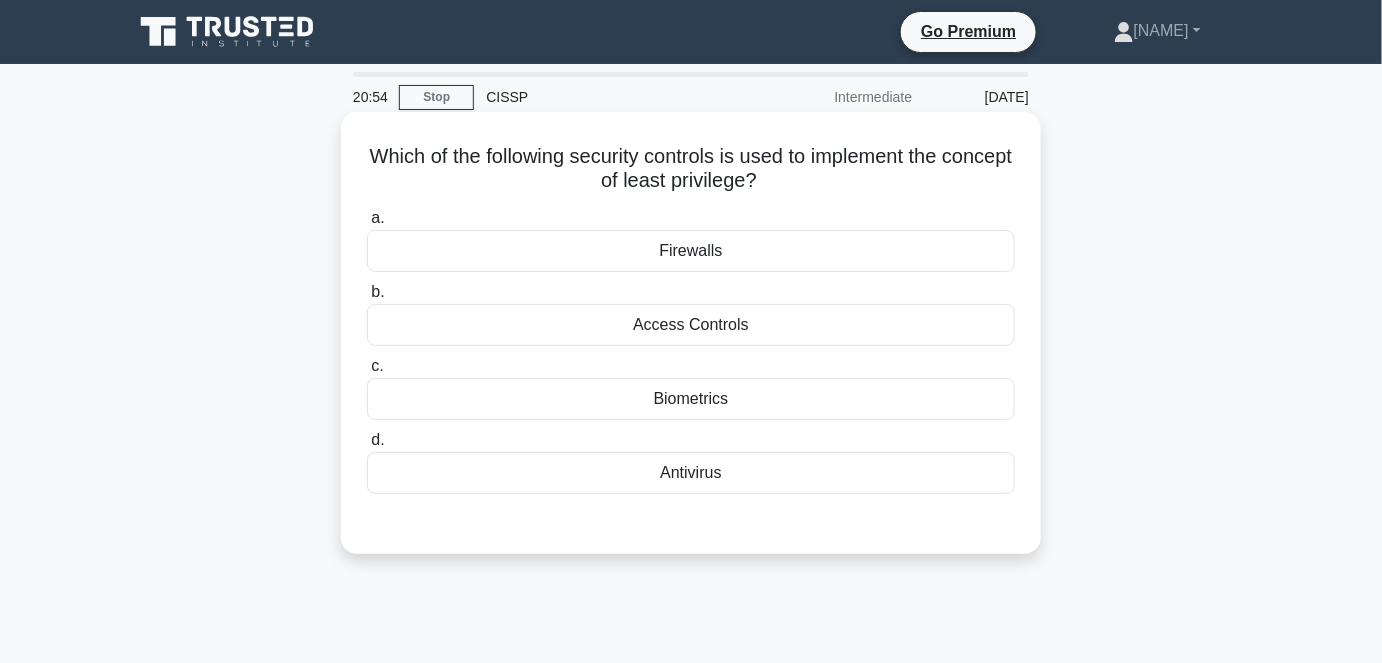 click on "Access Controls" at bounding box center [691, 325] 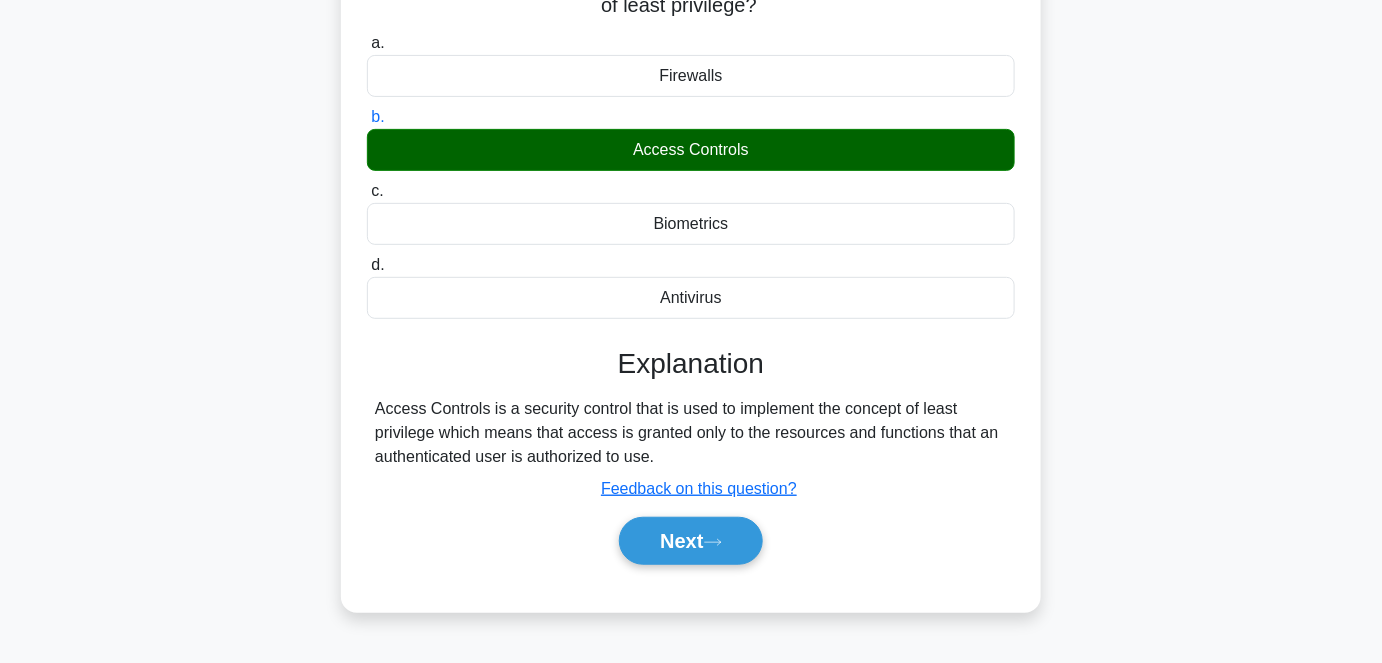scroll, scrollTop: 181, scrollLeft: 0, axis: vertical 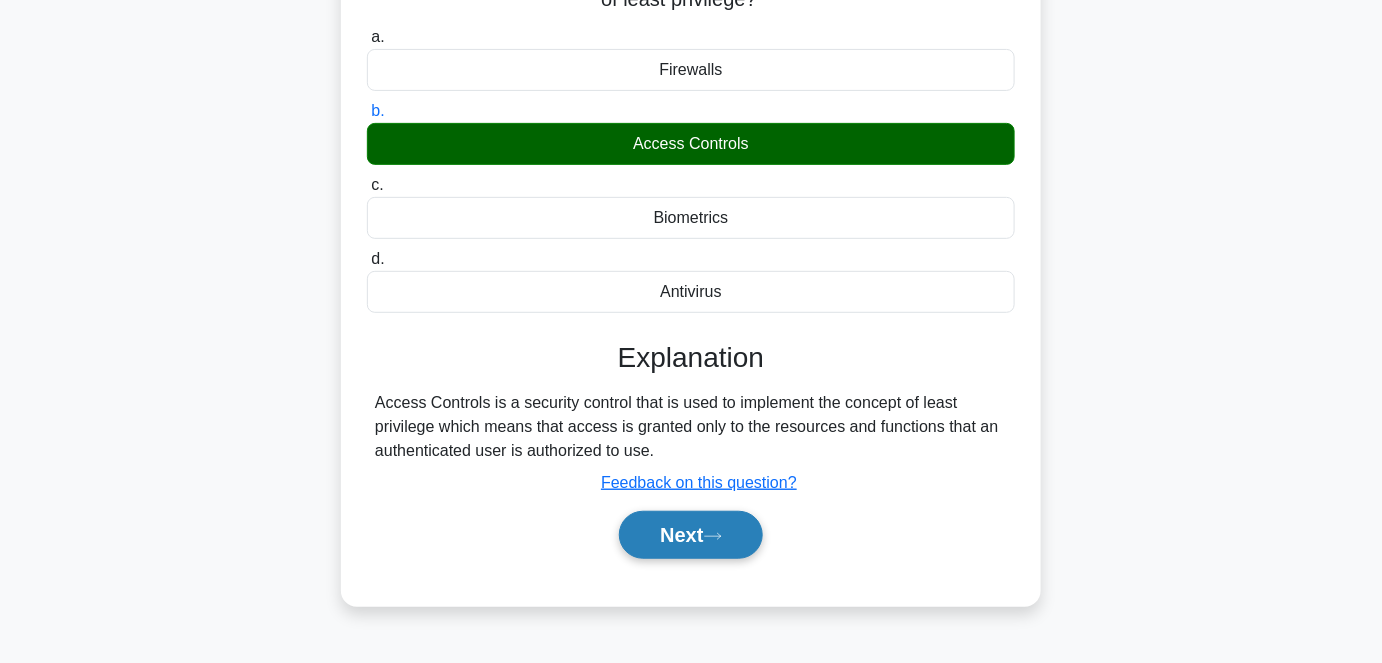 click on "Next" at bounding box center (690, 535) 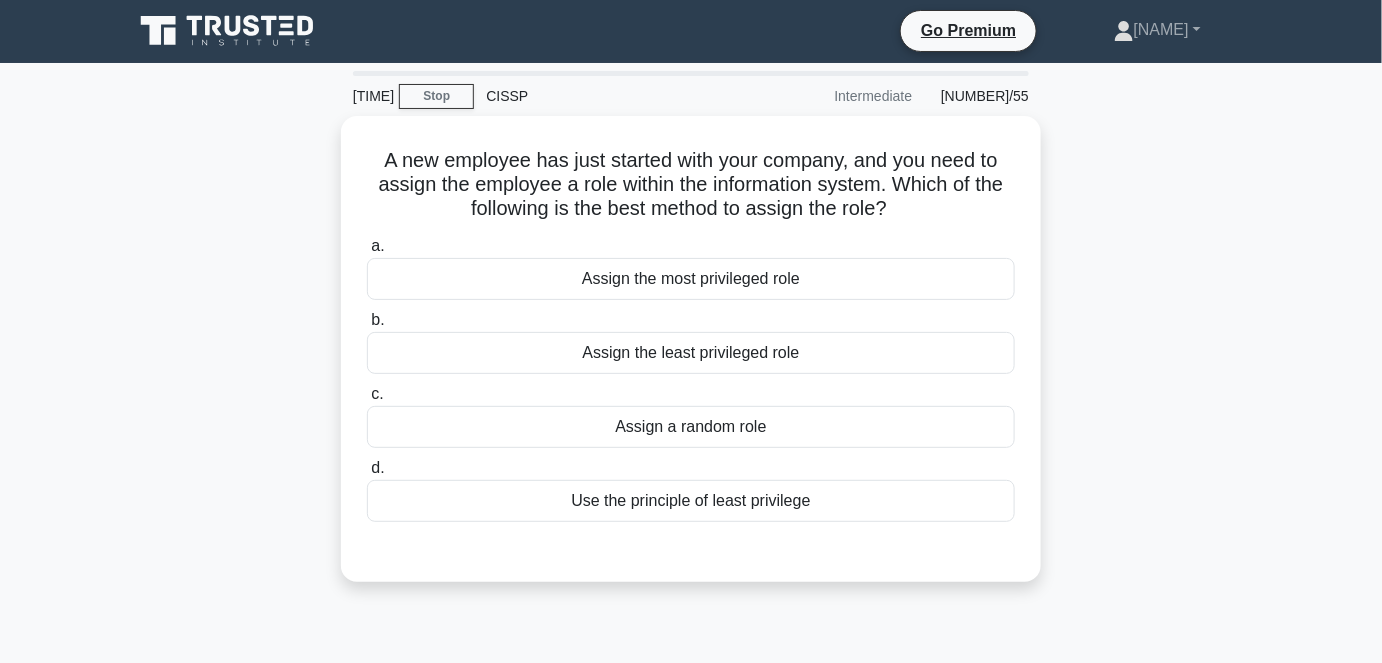 scroll, scrollTop: 0, scrollLeft: 0, axis: both 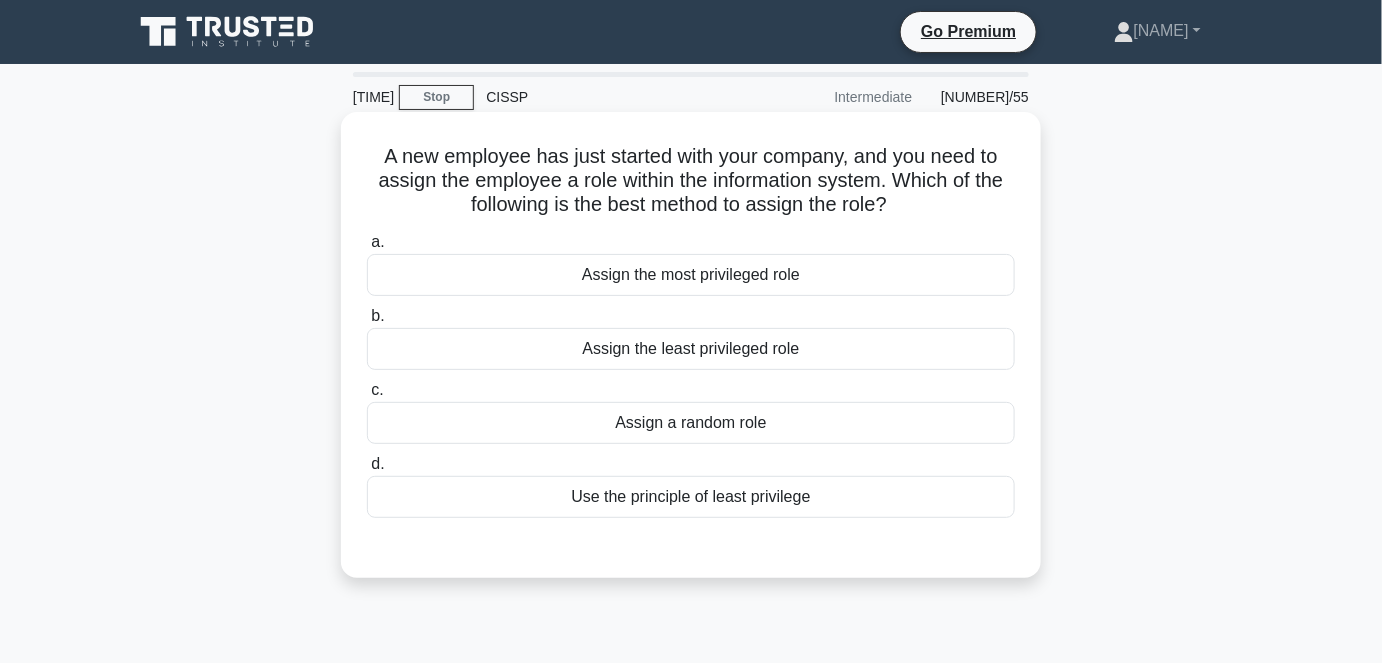 click on "Assign the least privileged role" at bounding box center [691, 349] 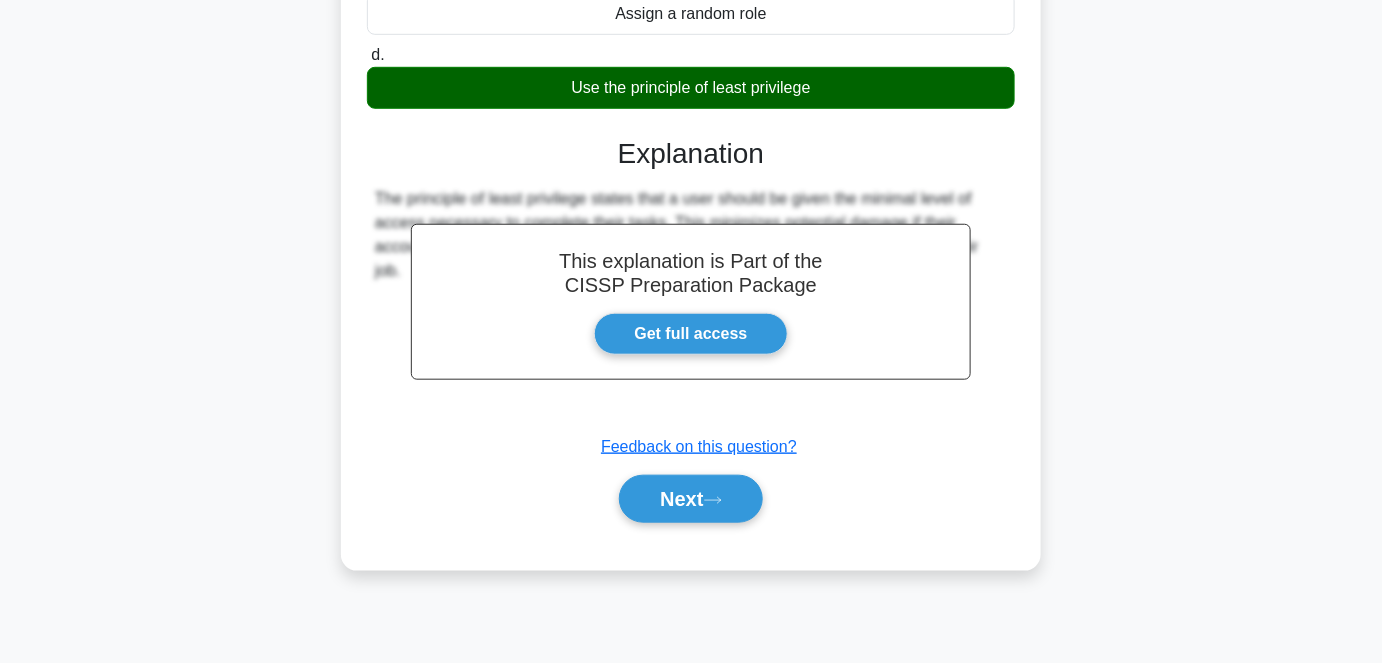 scroll, scrollTop: 417, scrollLeft: 0, axis: vertical 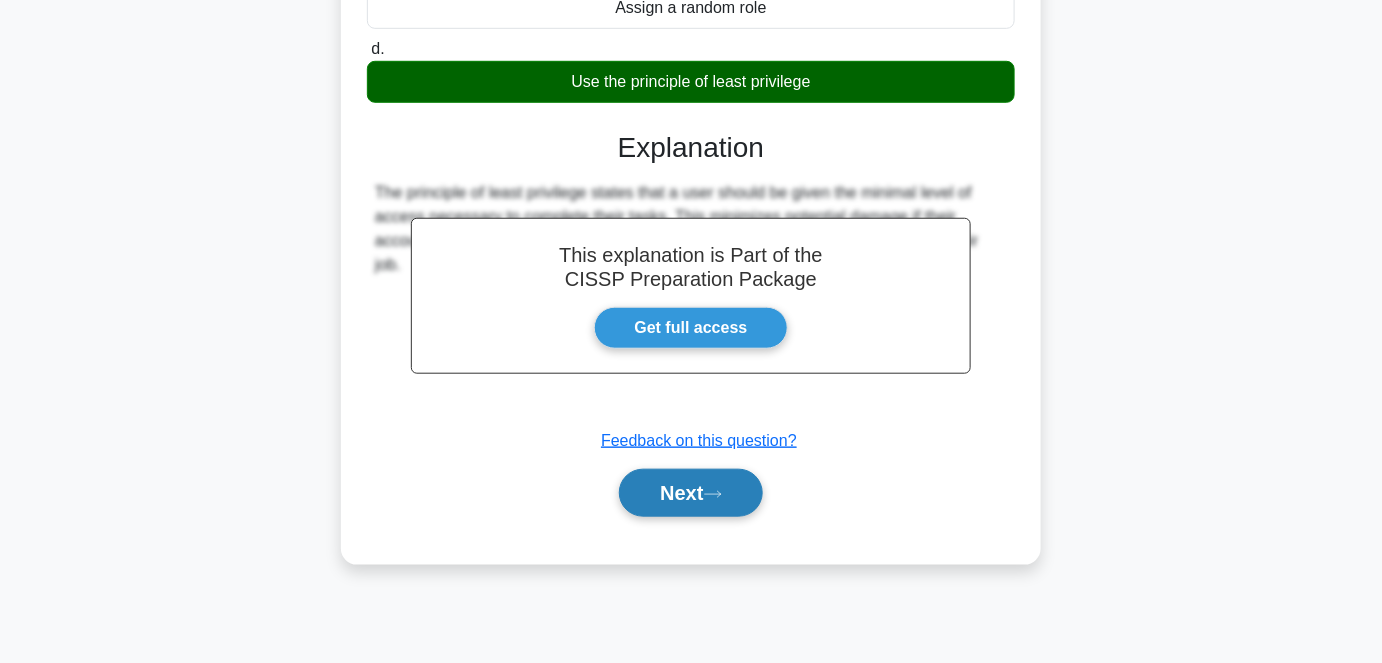 click on "Next" at bounding box center [690, 493] 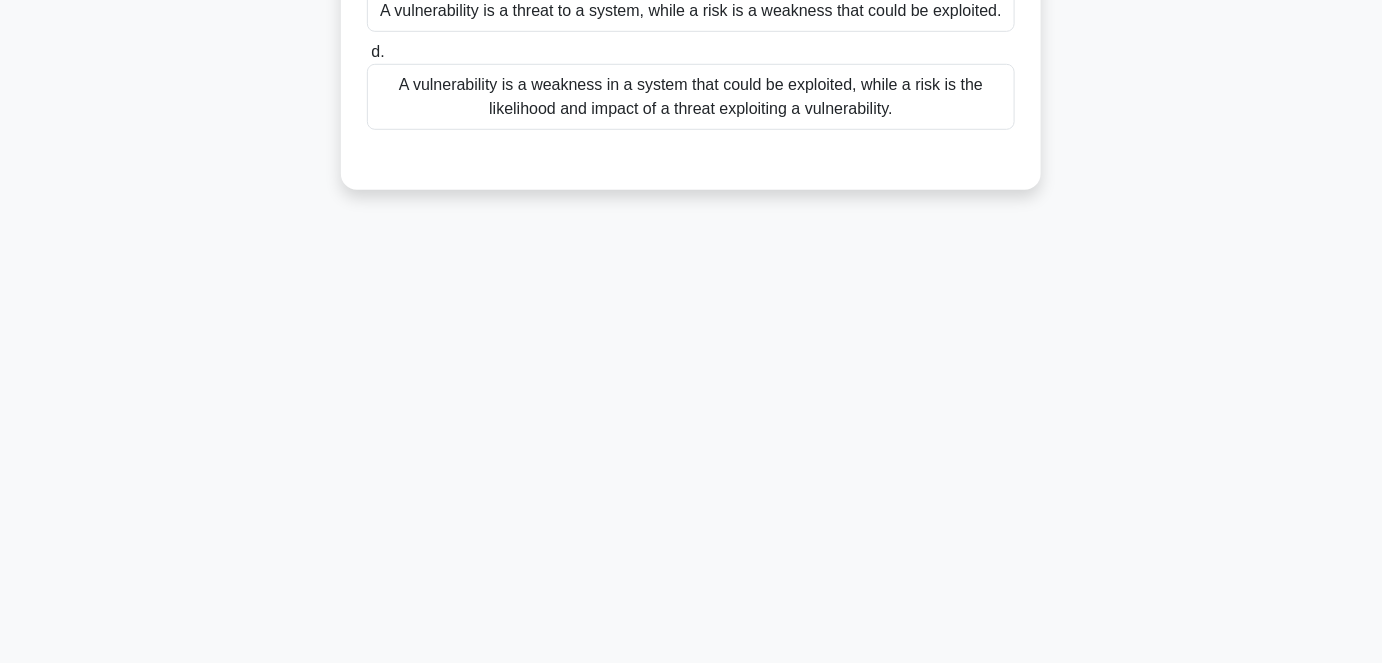 scroll, scrollTop: 53, scrollLeft: 0, axis: vertical 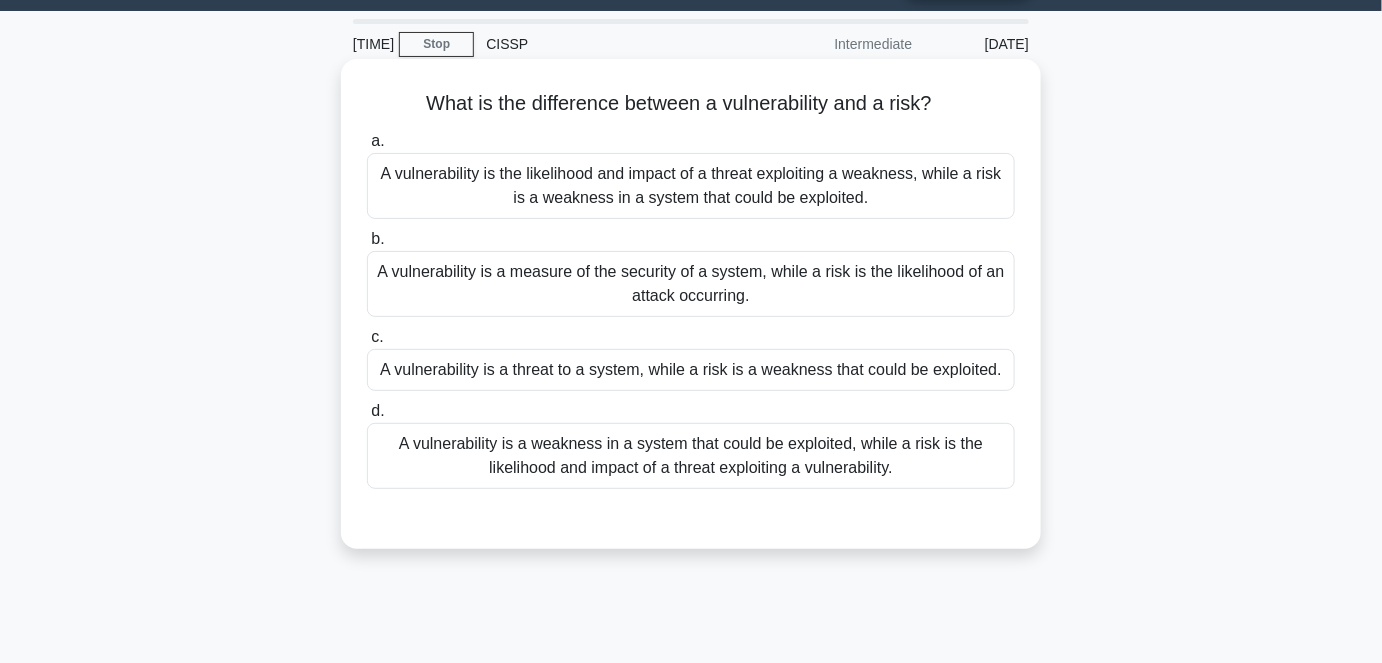 click on "A vulnerability is a weakness in a system that could be exploited, while a risk is the likelihood and impact of a threat exploiting a vulnerability." at bounding box center (691, 456) 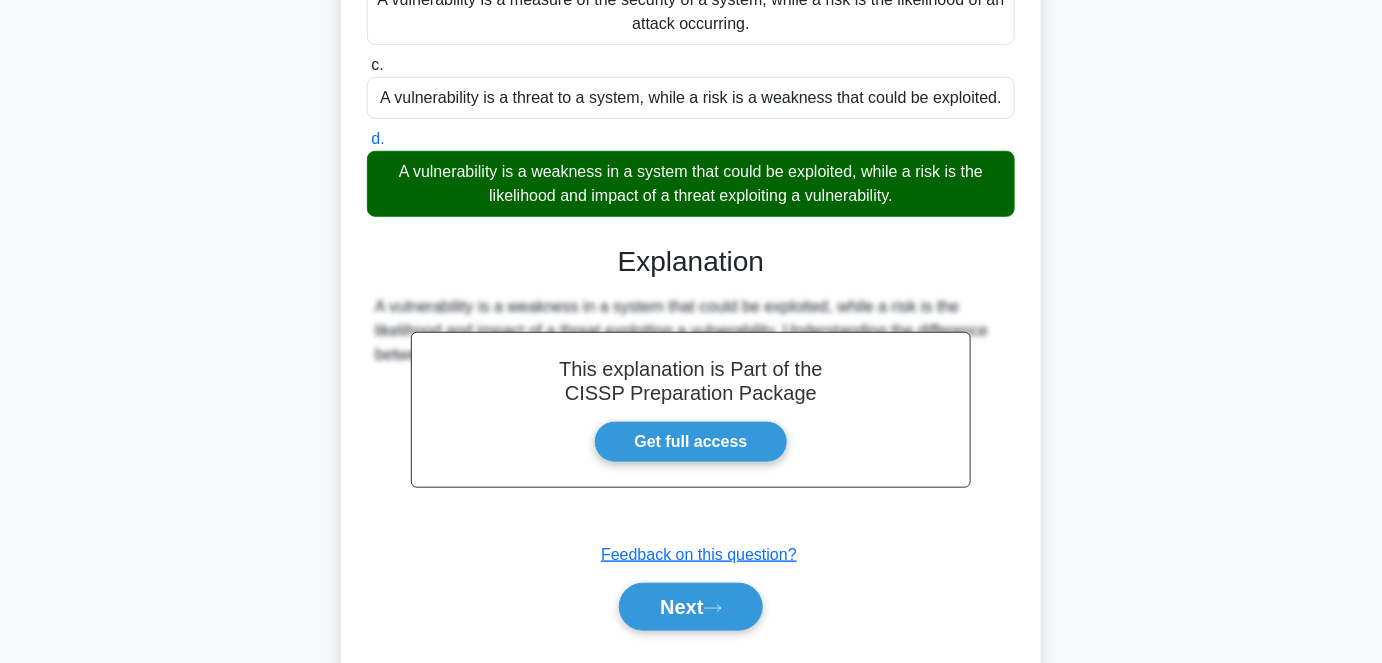 scroll, scrollTop: 417, scrollLeft: 0, axis: vertical 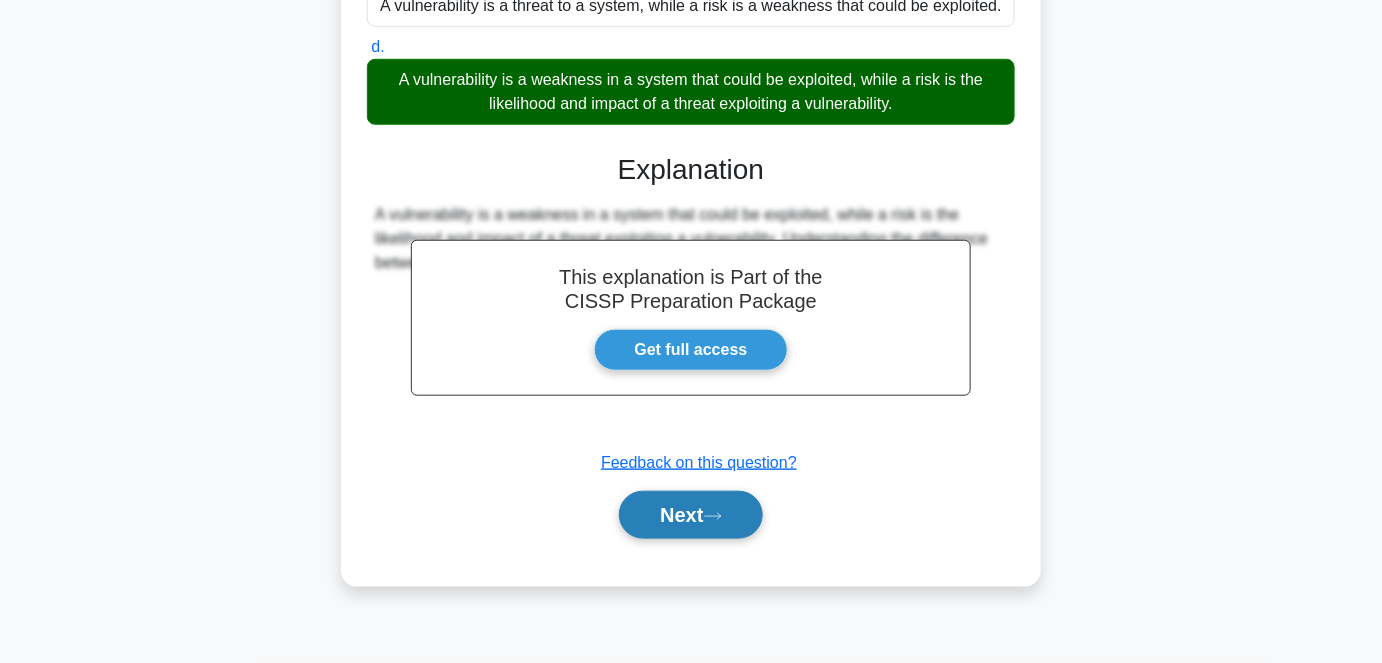 click on "Next" at bounding box center [690, 515] 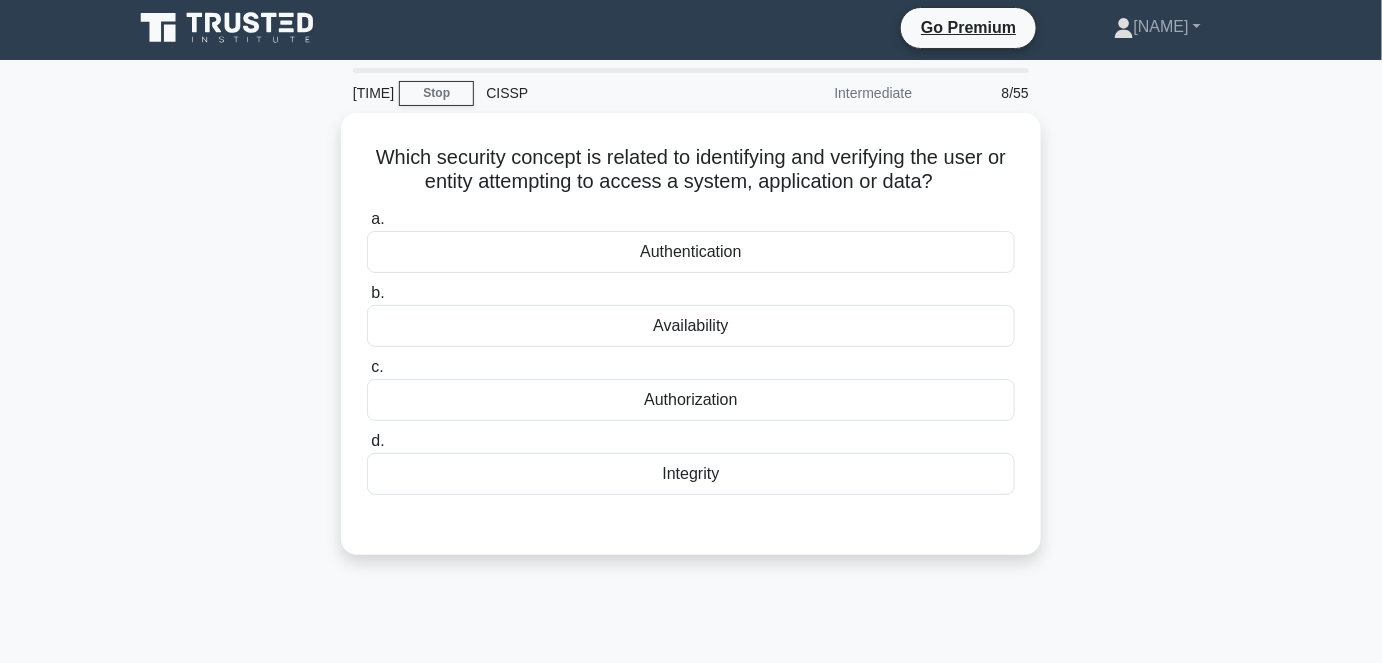 scroll, scrollTop: 0, scrollLeft: 0, axis: both 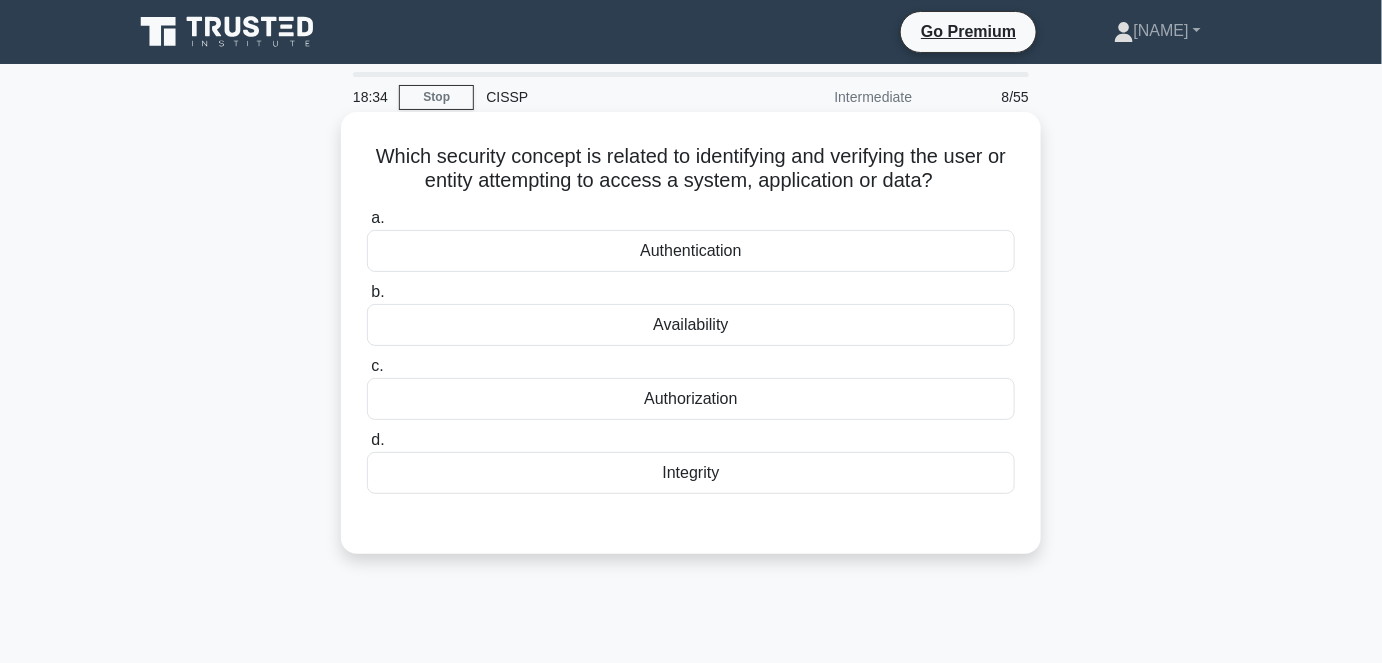 click on "Authentication" at bounding box center (691, 251) 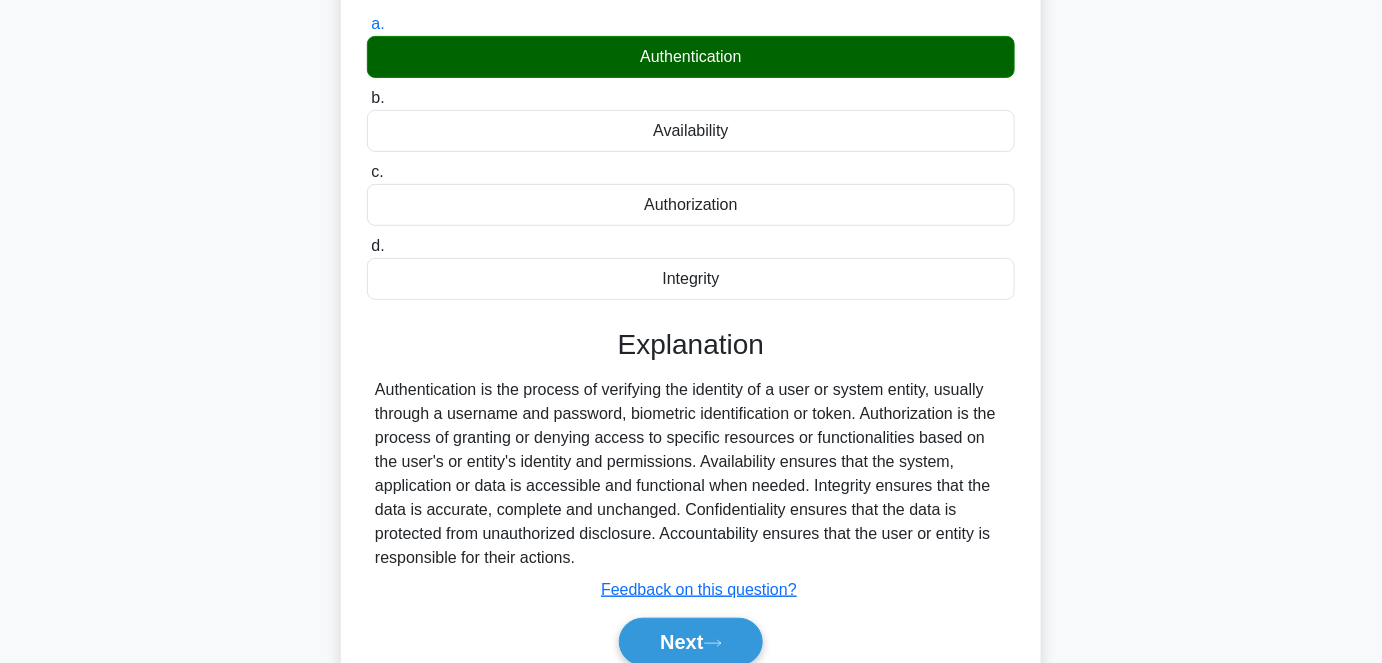 scroll, scrollTop: 272, scrollLeft: 0, axis: vertical 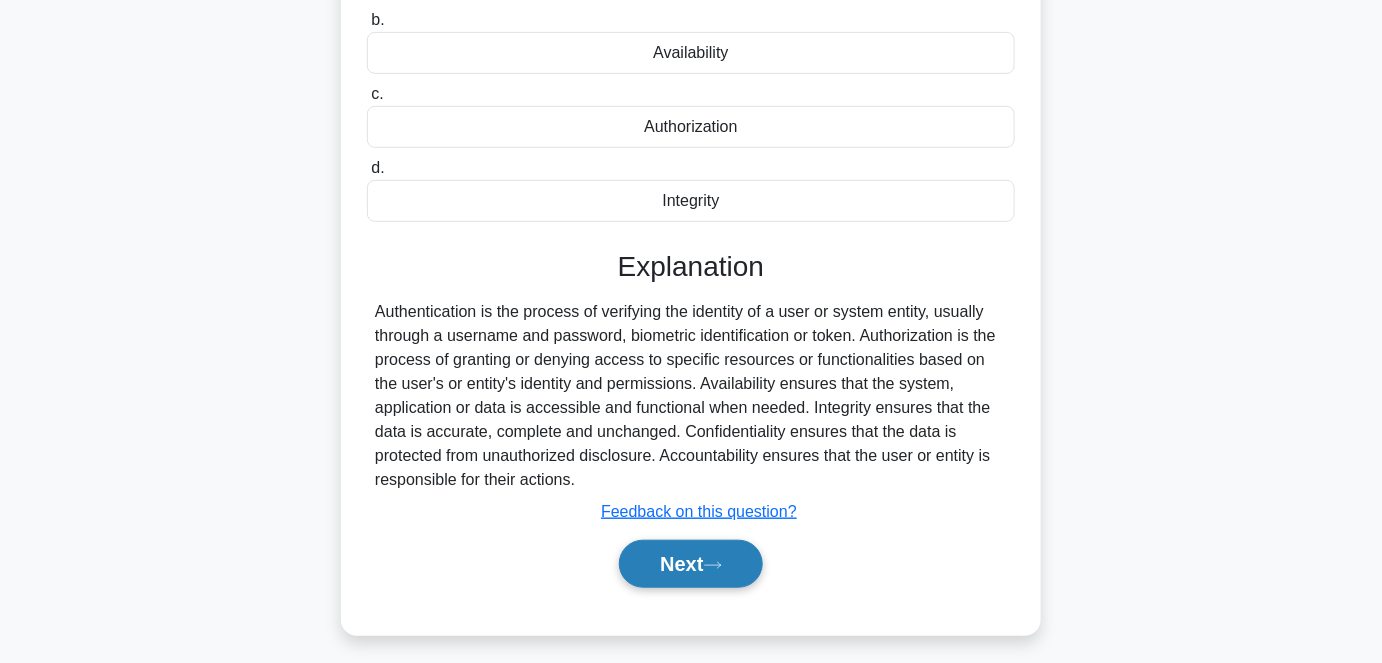 click on "Next" at bounding box center (690, 564) 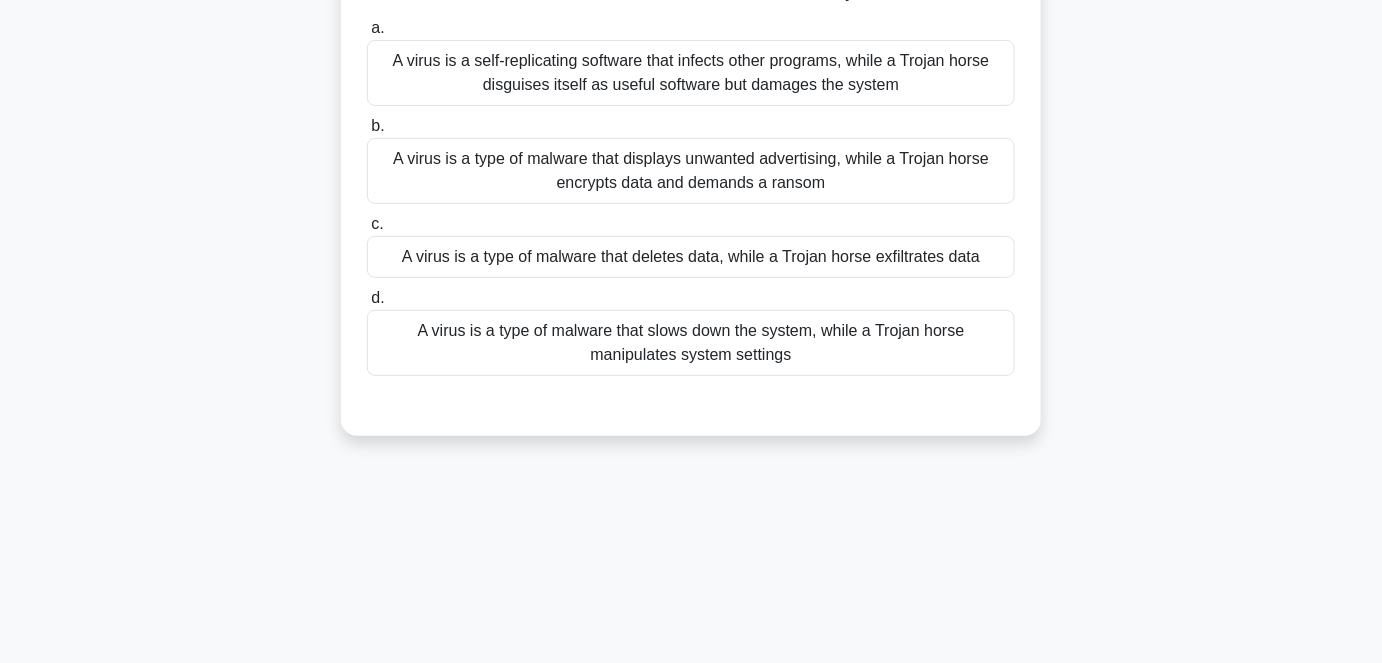 scroll, scrollTop: 90, scrollLeft: 0, axis: vertical 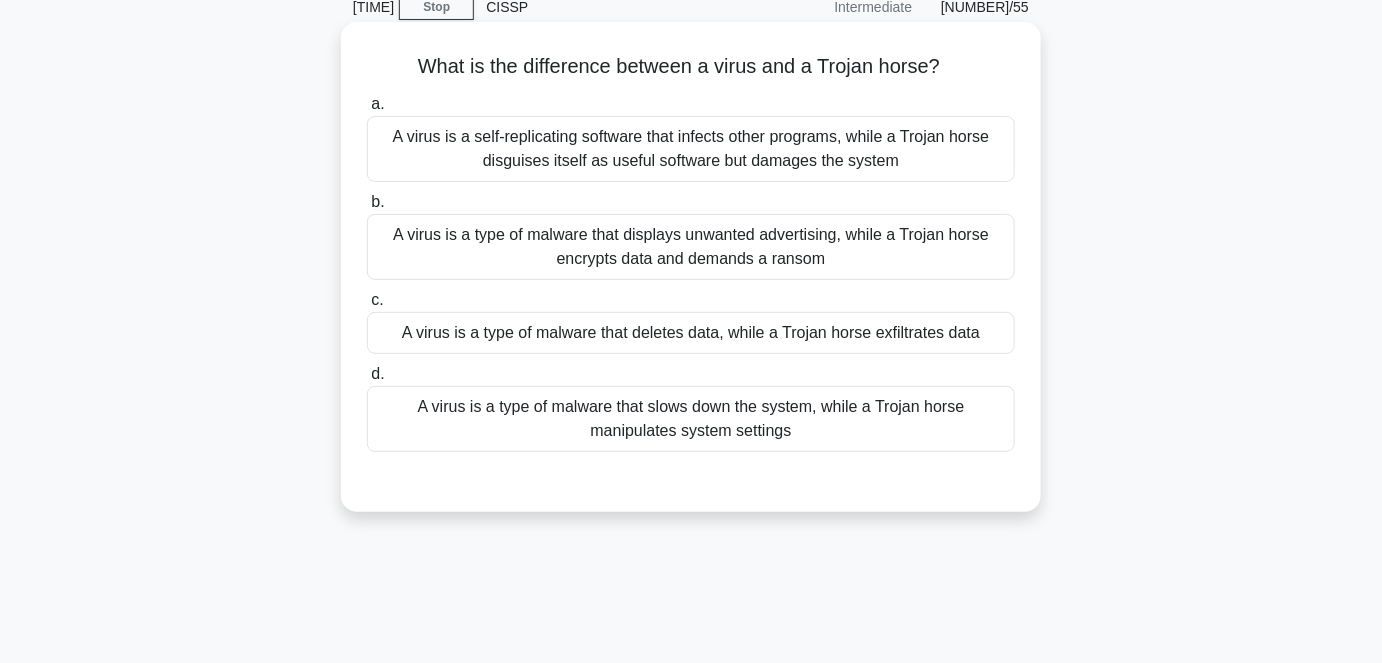 click on "A virus is a self-replicating software that infects other programs, while a Trojan horse disguises itself as useful software but damages the system" at bounding box center [691, 149] 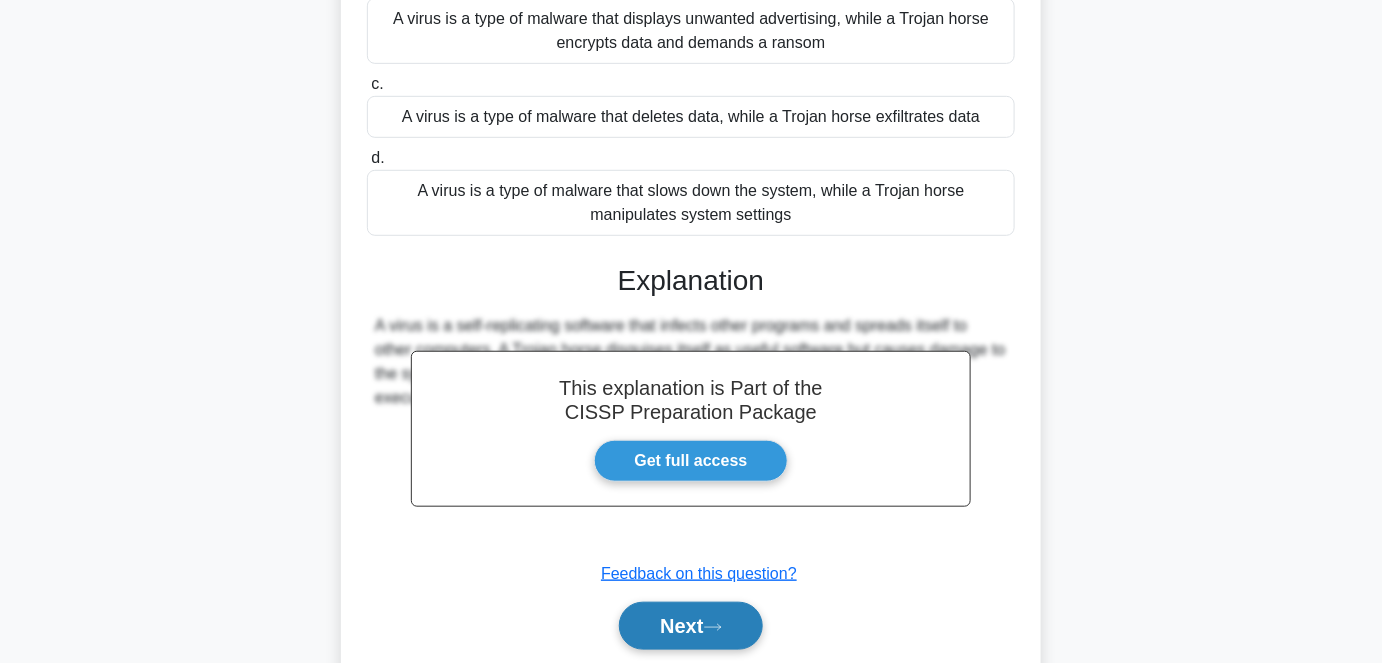 scroll, scrollTop: 363, scrollLeft: 0, axis: vertical 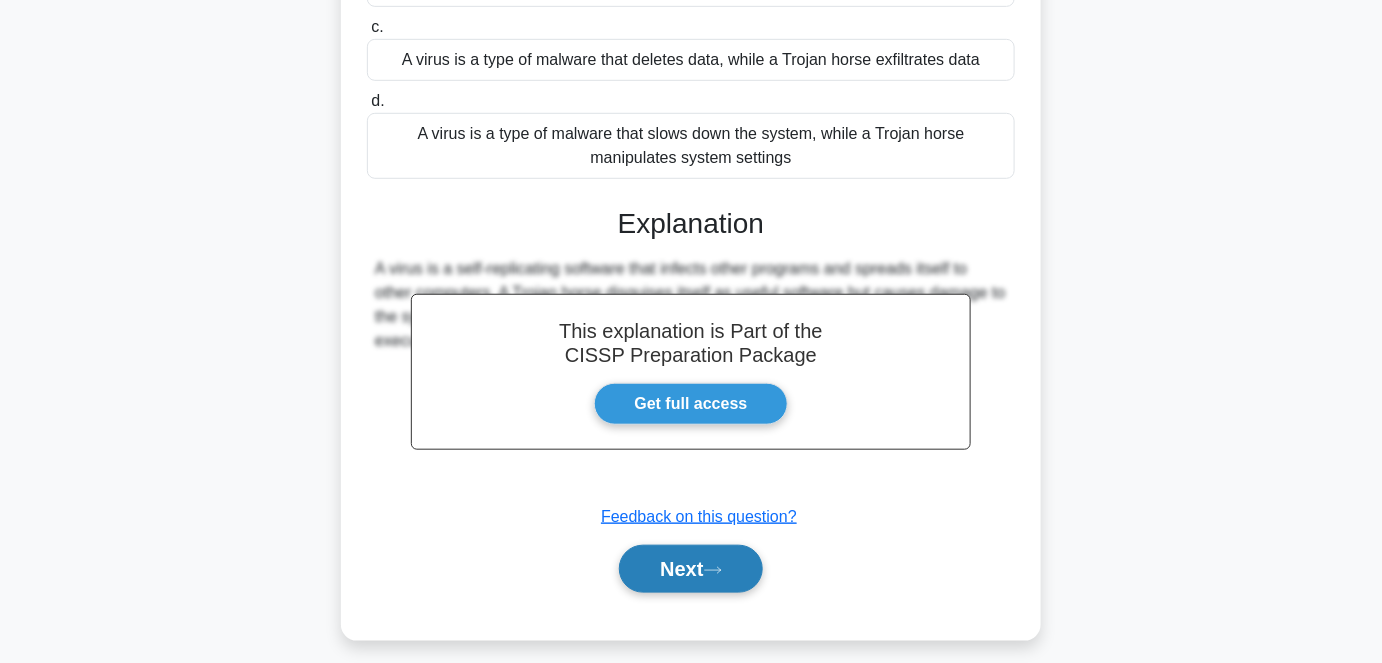 click on "Next" at bounding box center (690, 569) 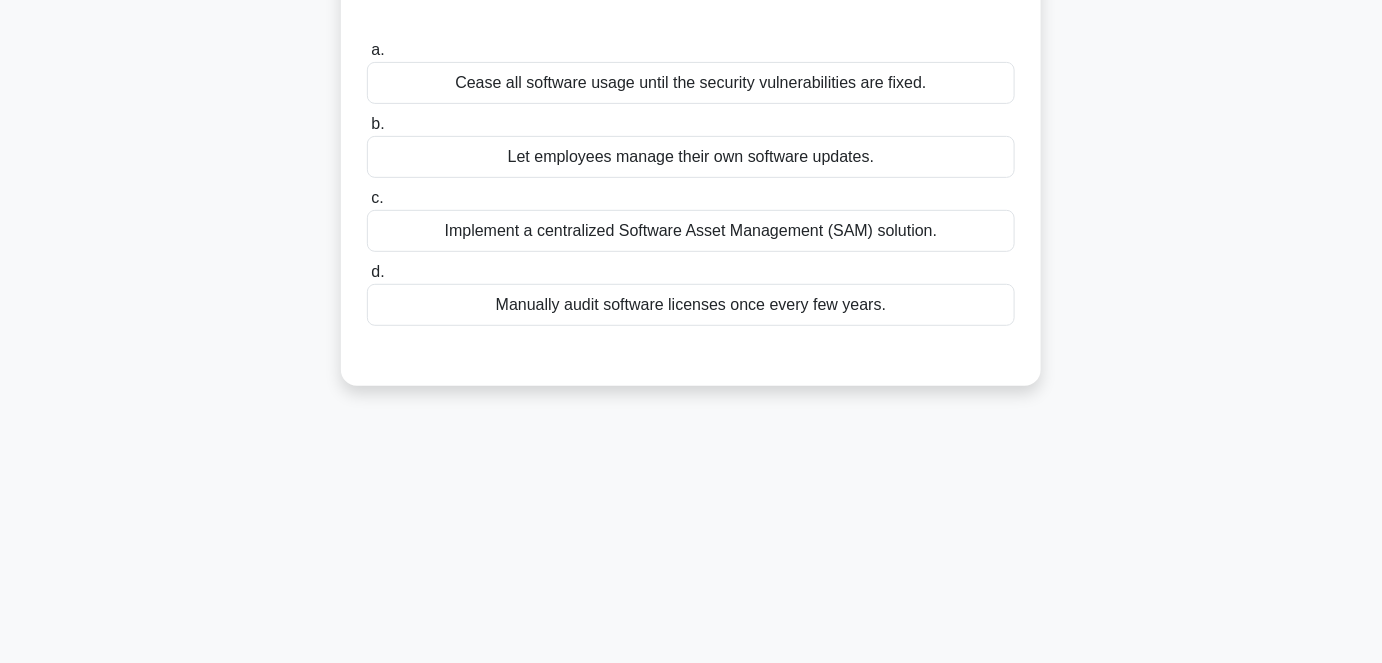 scroll, scrollTop: 90, scrollLeft: 0, axis: vertical 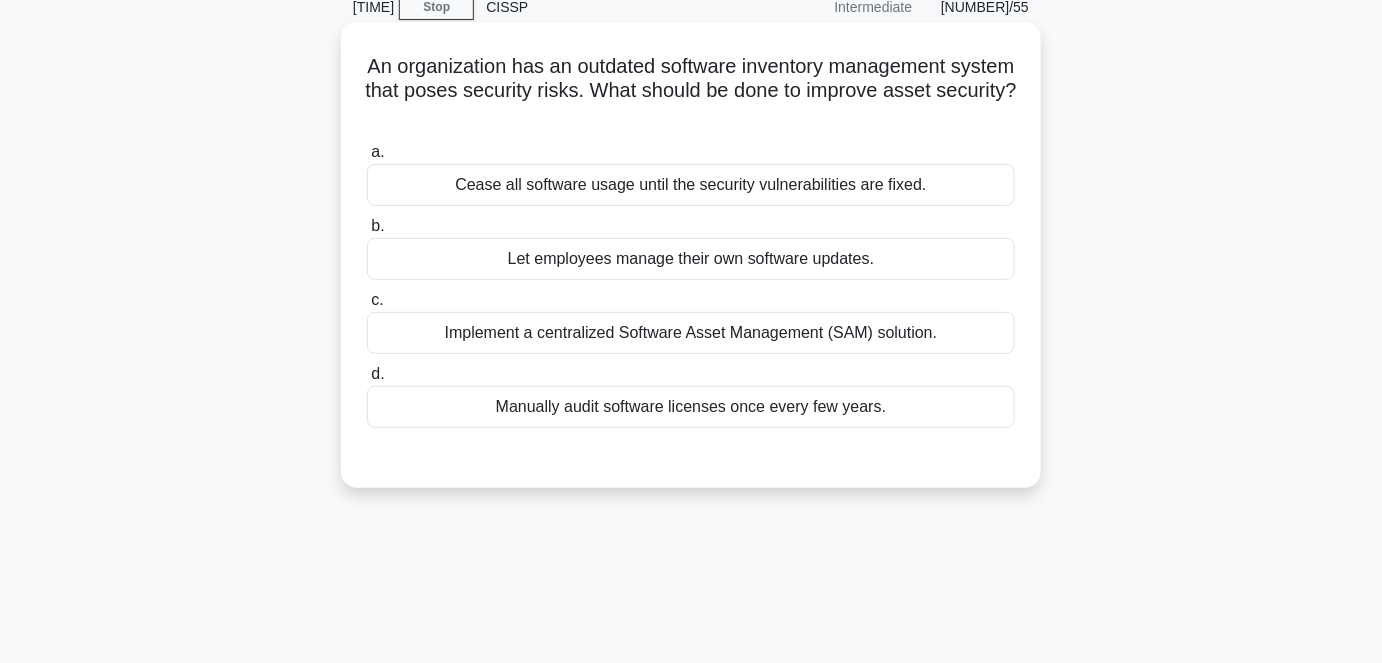 click on "Cease all software usage until the security vulnerabilities are fixed." at bounding box center (691, 185) 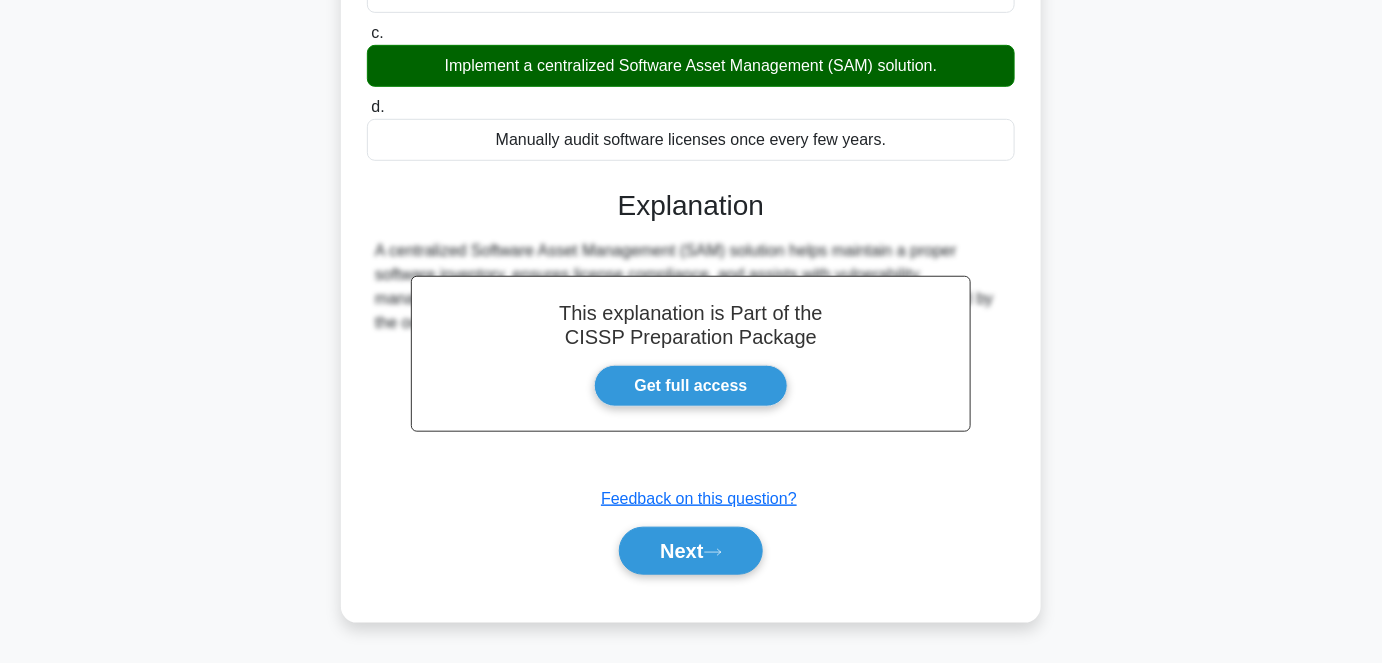 scroll, scrollTop: 417, scrollLeft: 0, axis: vertical 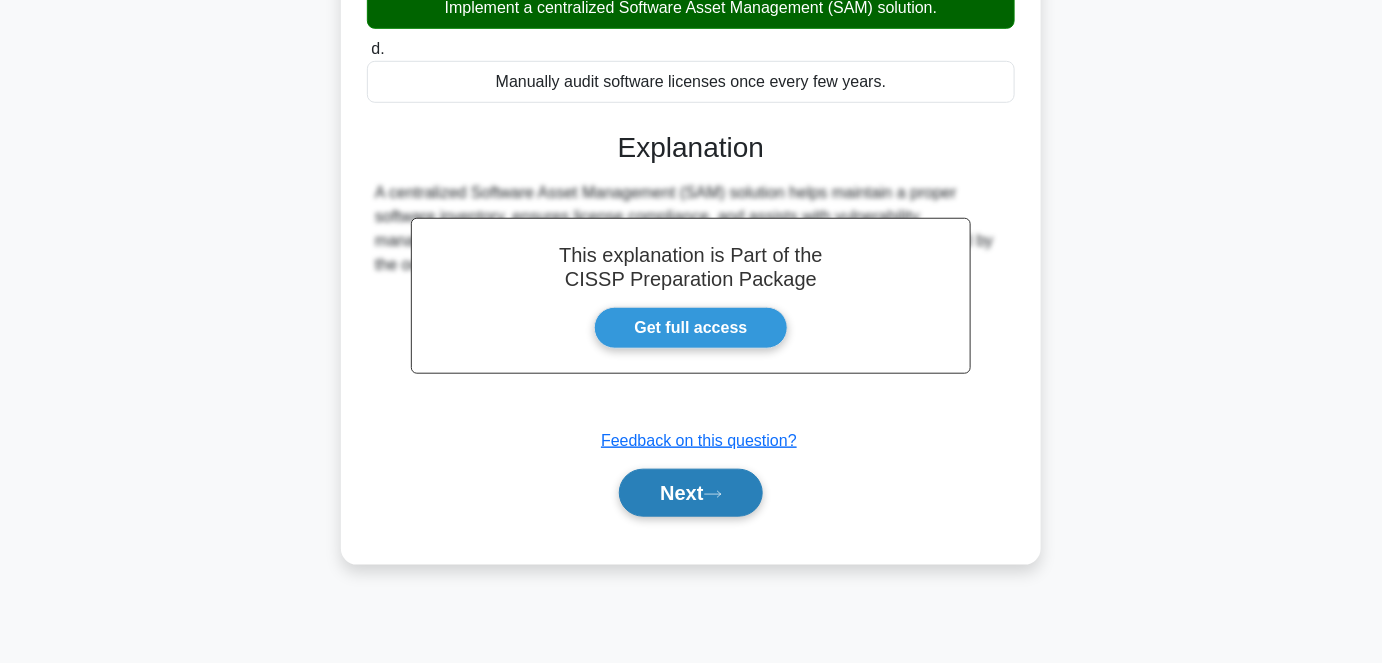 click on "Next" at bounding box center [690, 493] 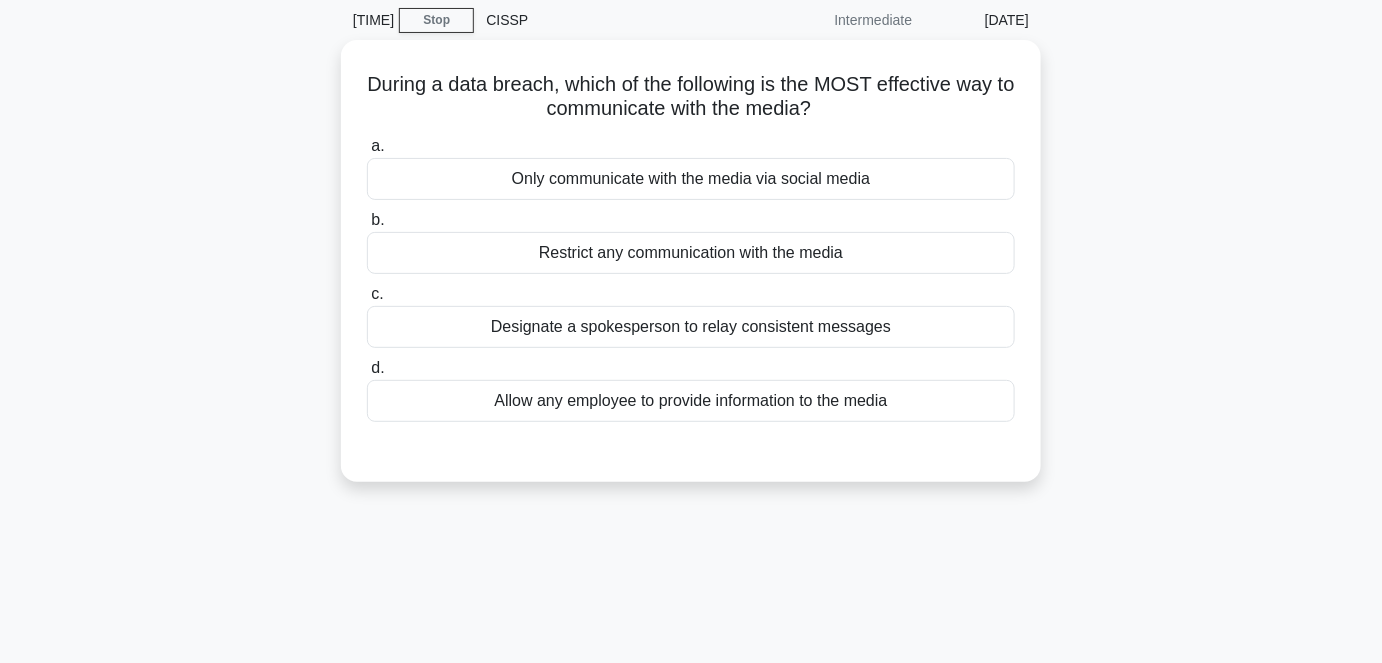 scroll, scrollTop: 0, scrollLeft: 0, axis: both 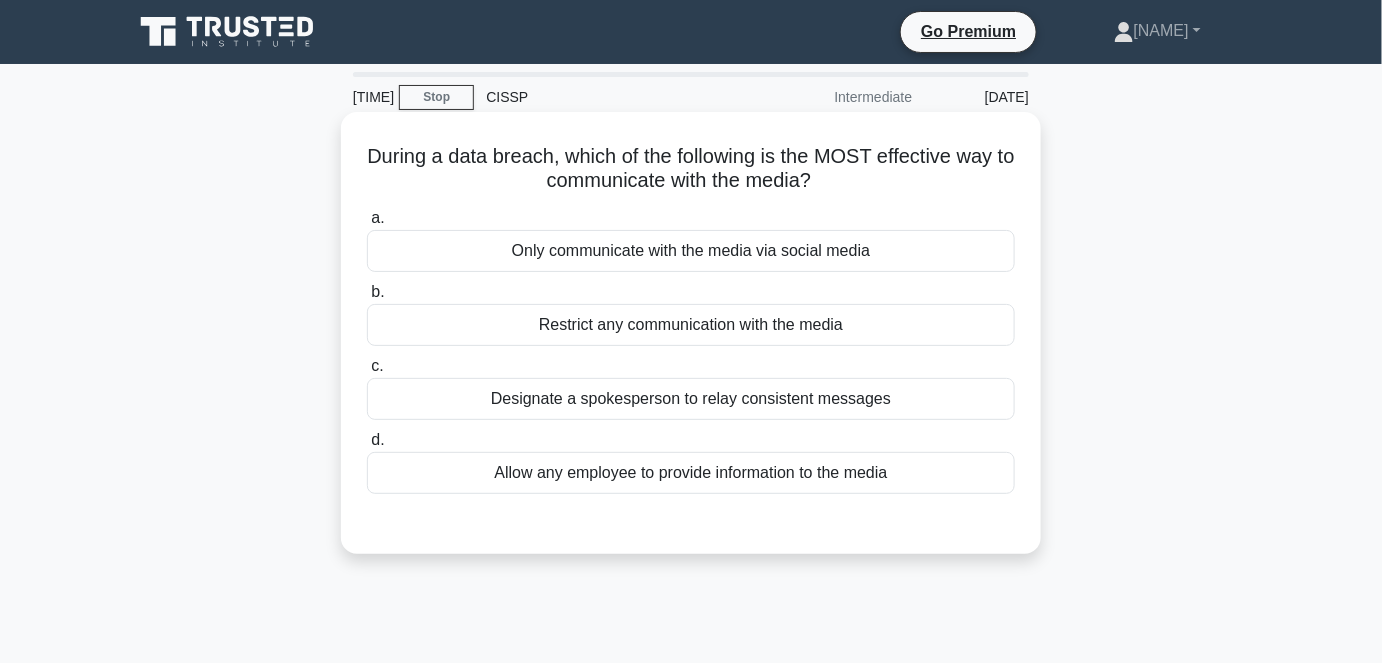 click on "Designate a spokesperson to relay consistent messages" at bounding box center [691, 399] 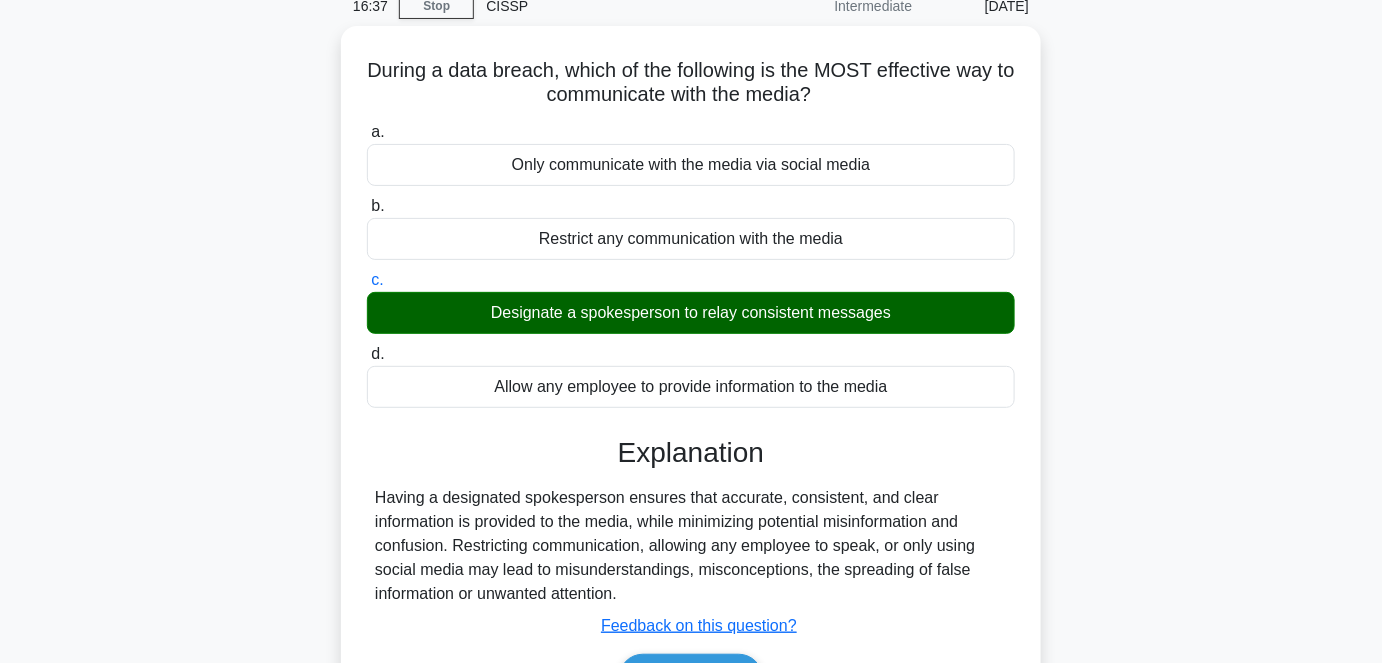 scroll, scrollTop: 272, scrollLeft: 0, axis: vertical 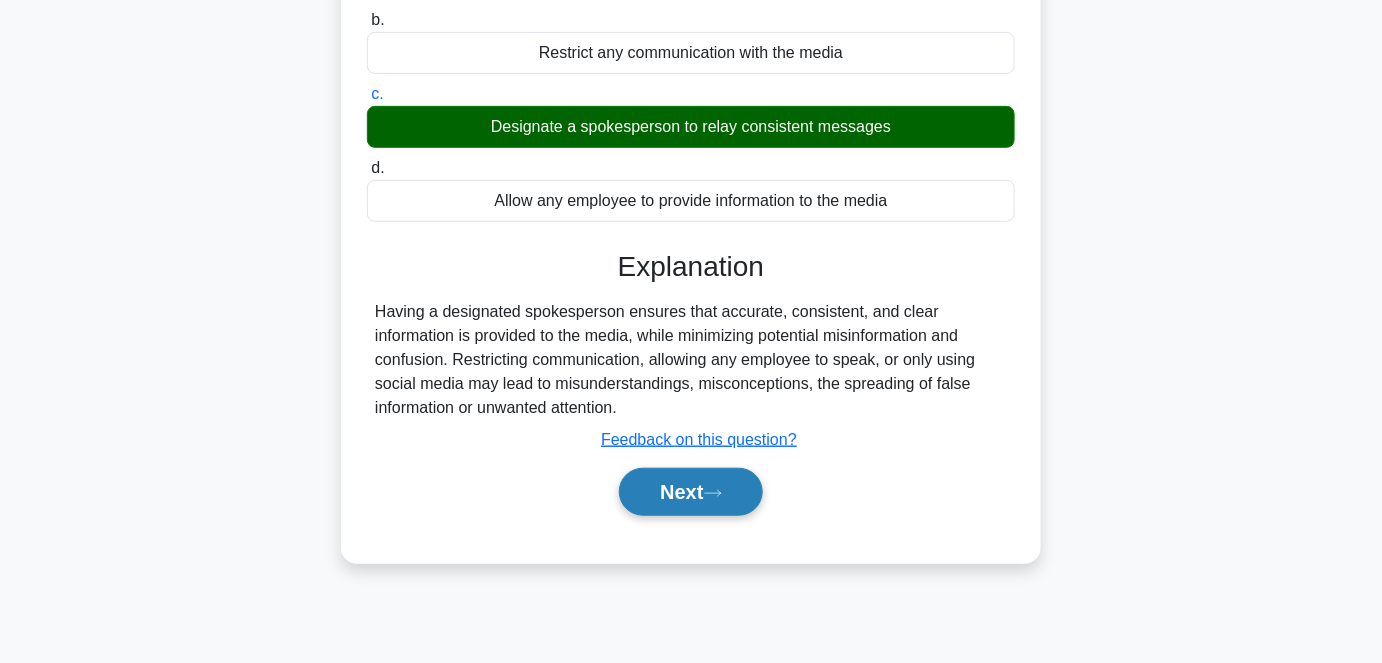 click on "Next" at bounding box center (690, 492) 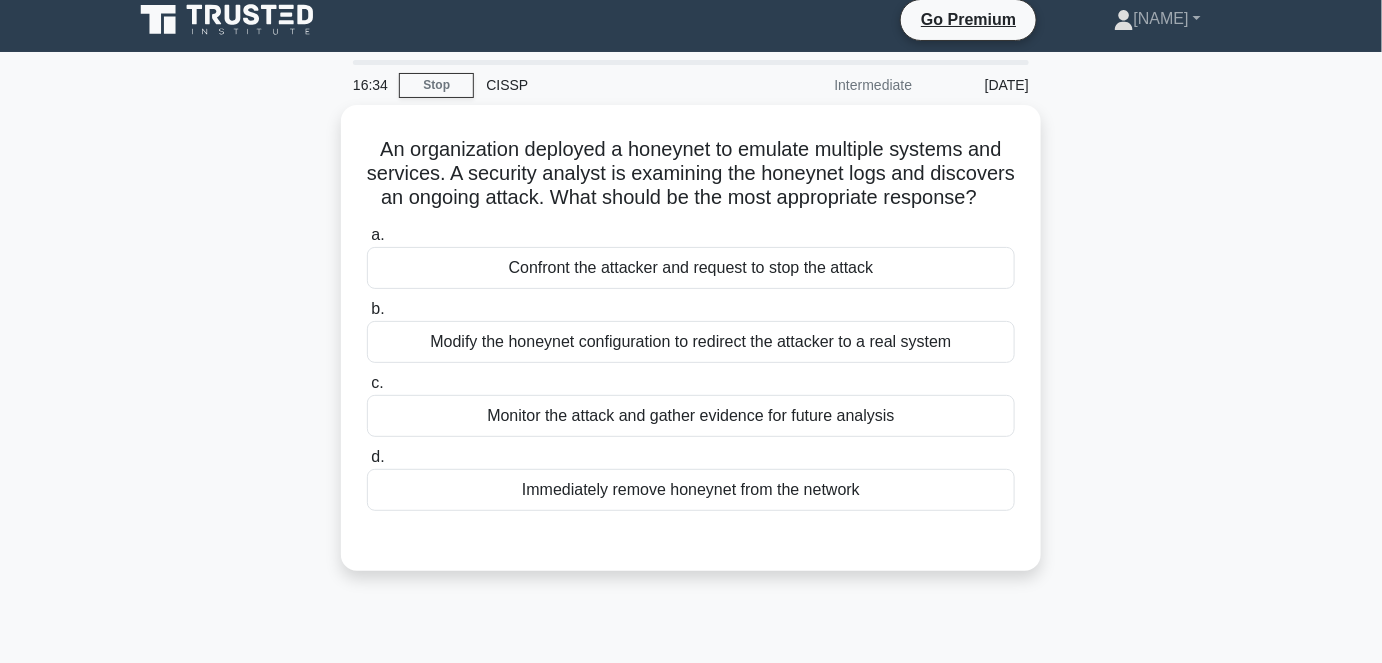 scroll, scrollTop: 0, scrollLeft: 0, axis: both 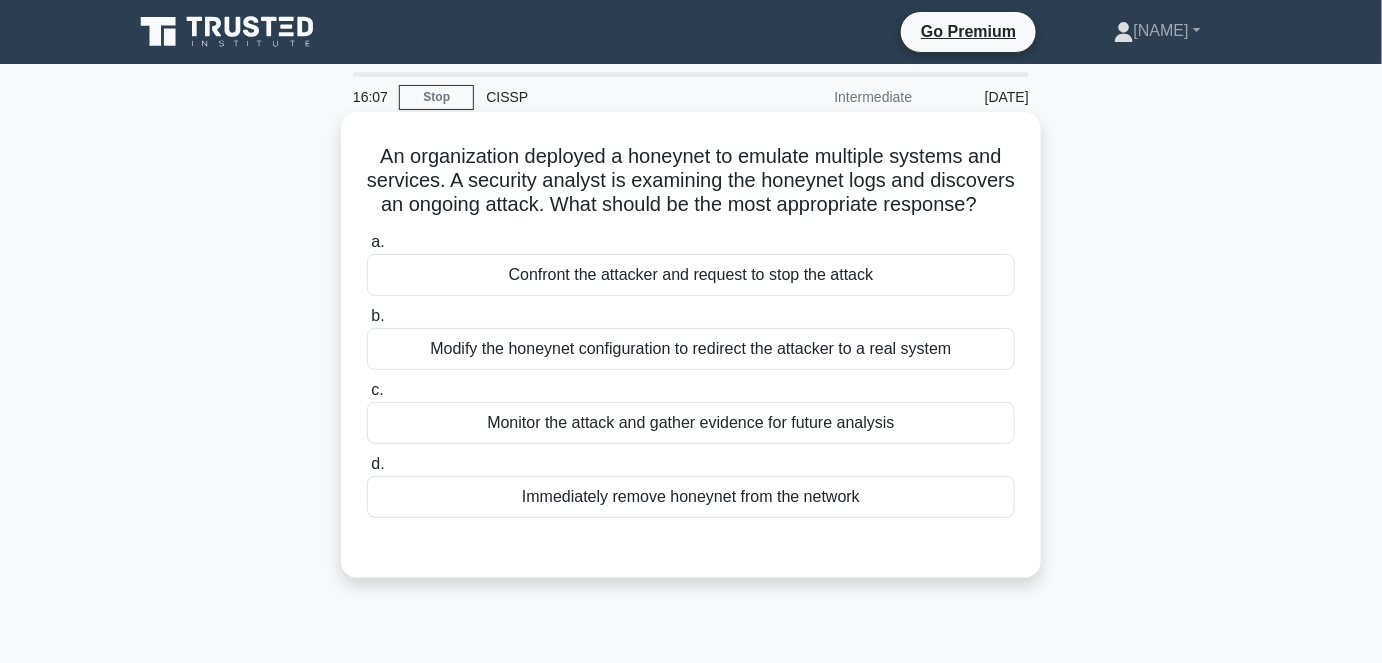 click on "Monitor the attack and gather evidence for future analysis" at bounding box center (691, 423) 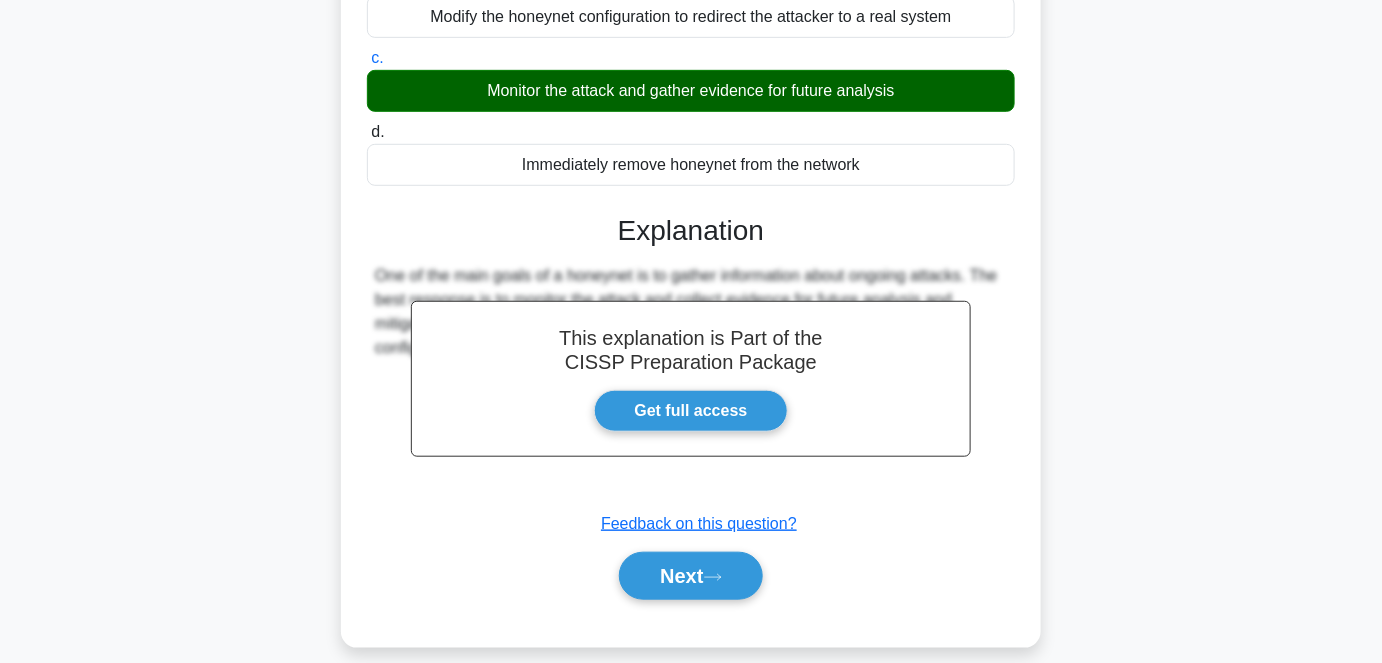 scroll, scrollTop: 363, scrollLeft: 0, axis: vertical 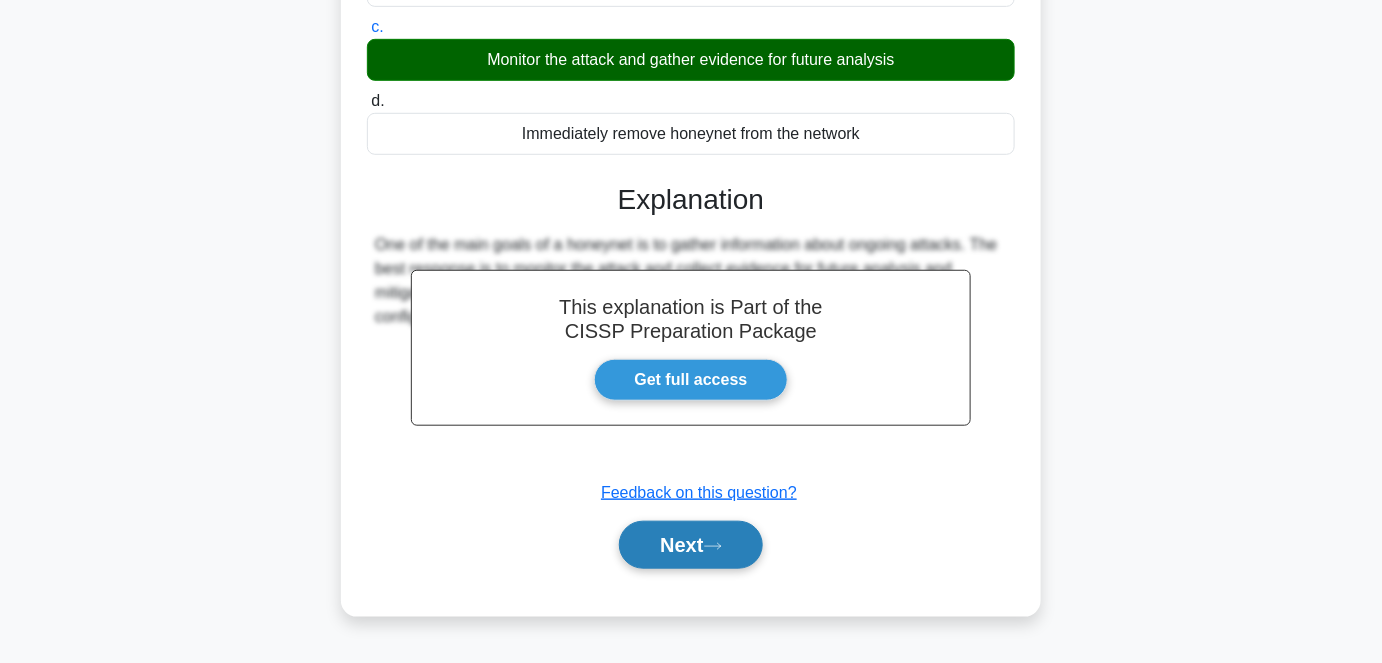 click on "Next" at bounding box center [690, 545] 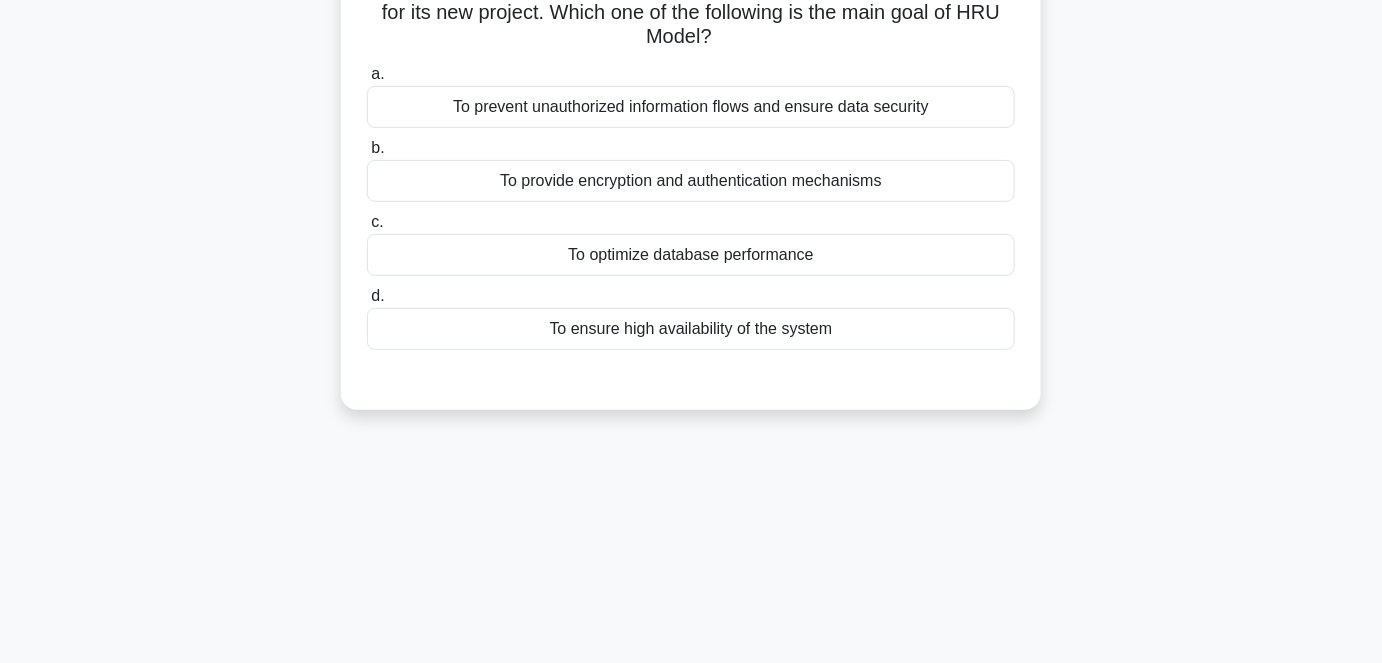 scroll, scrollTop: 0, scrollLeft: 0, axis: both 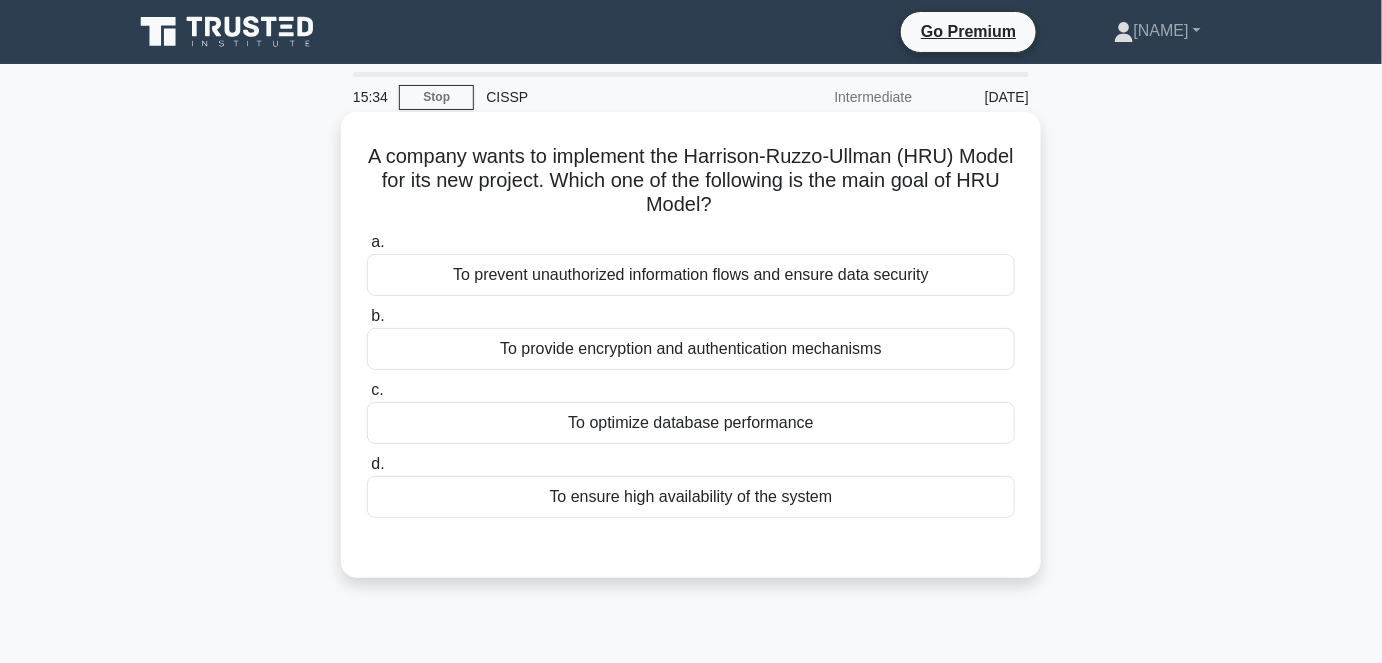 drag, startPoint x: 874, startPoint y: 285, endPoint x: 915, endPoint y: 313, distance: 49.648766 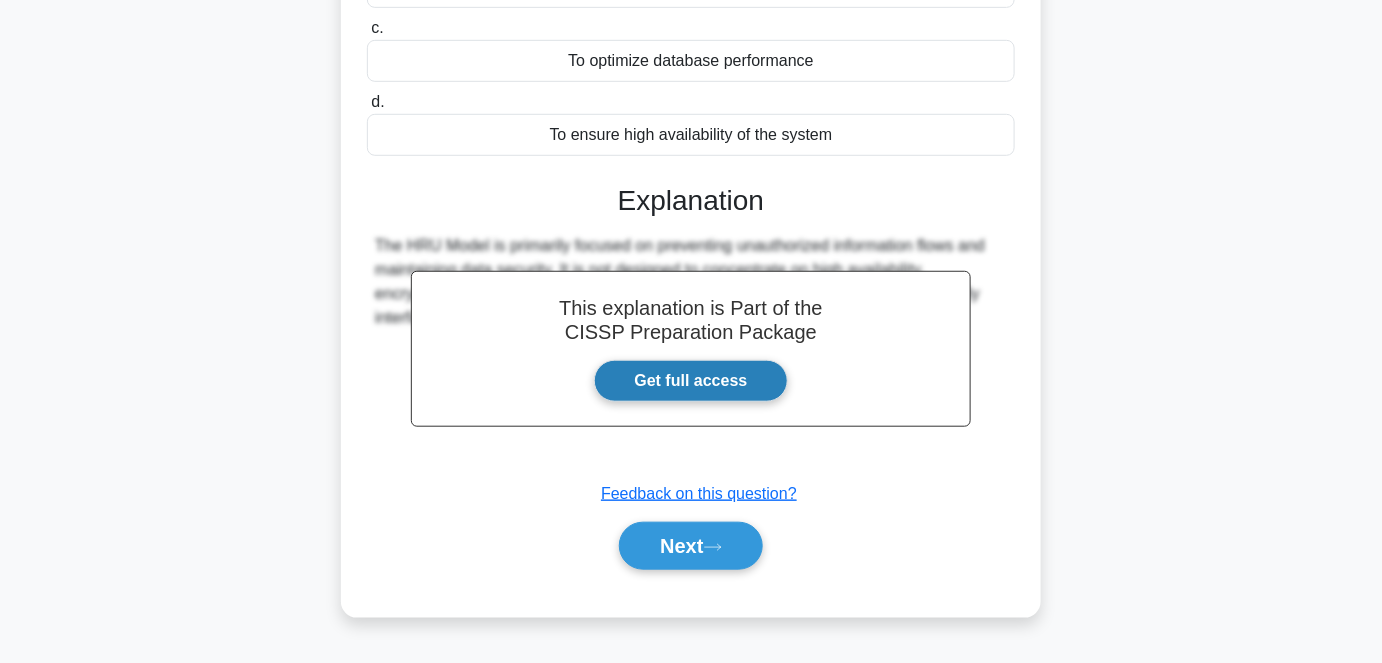scroll, scrollTop: 363, scrollLeft: 0, axis: vertical 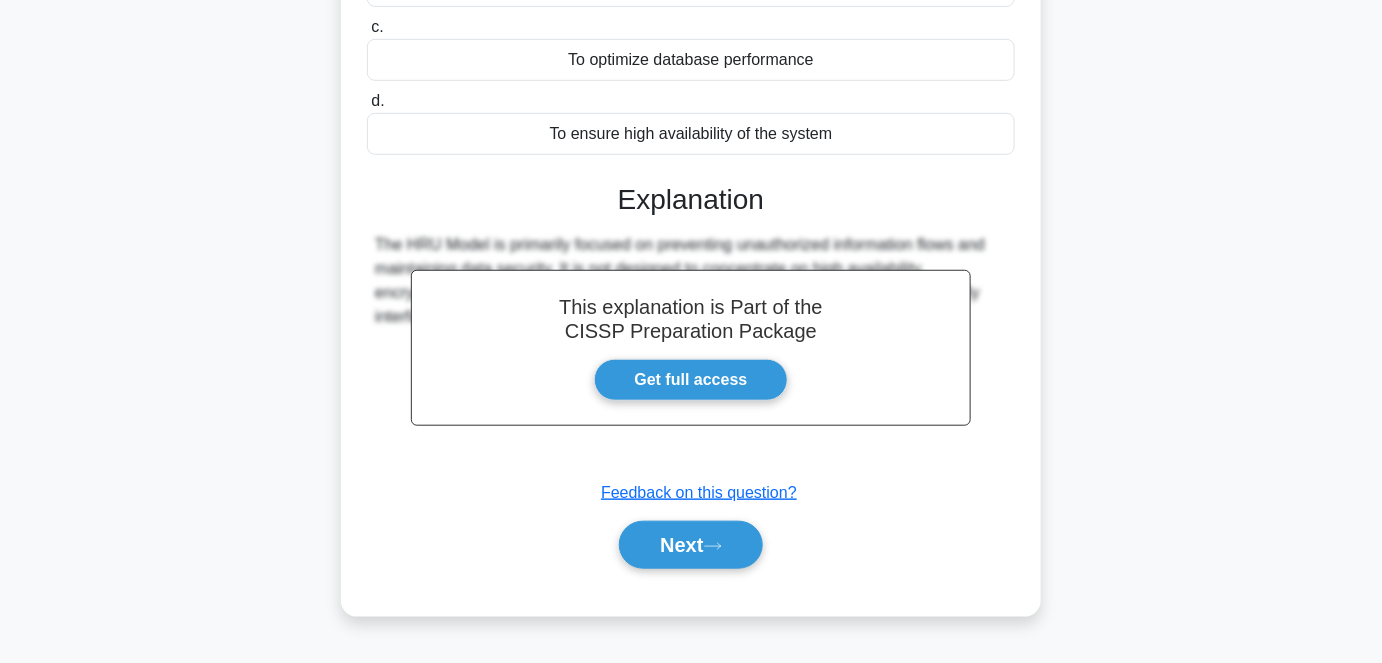 drag, startPoint x: 708, startPoint y: 534, endPoint x: 785, endPoint y: 507, distance: 81.596565 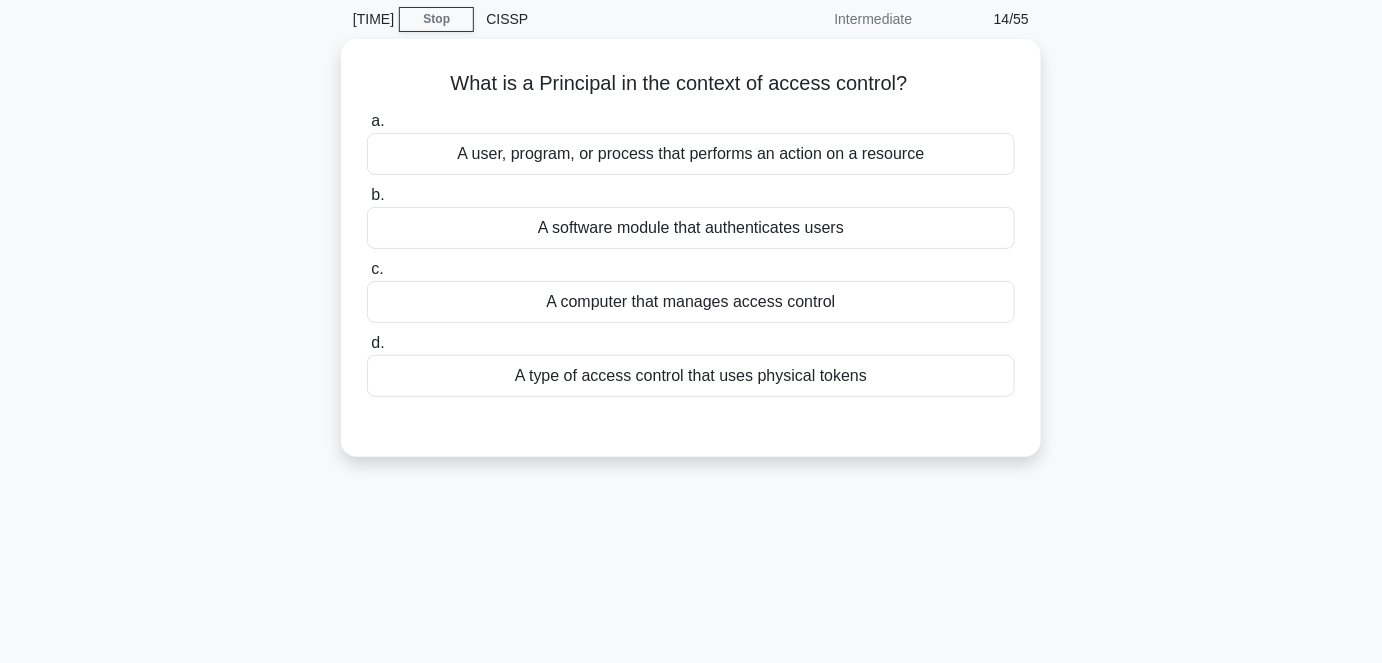 scroll, scrollTop: 0, scrollLeft: 0, axis: both 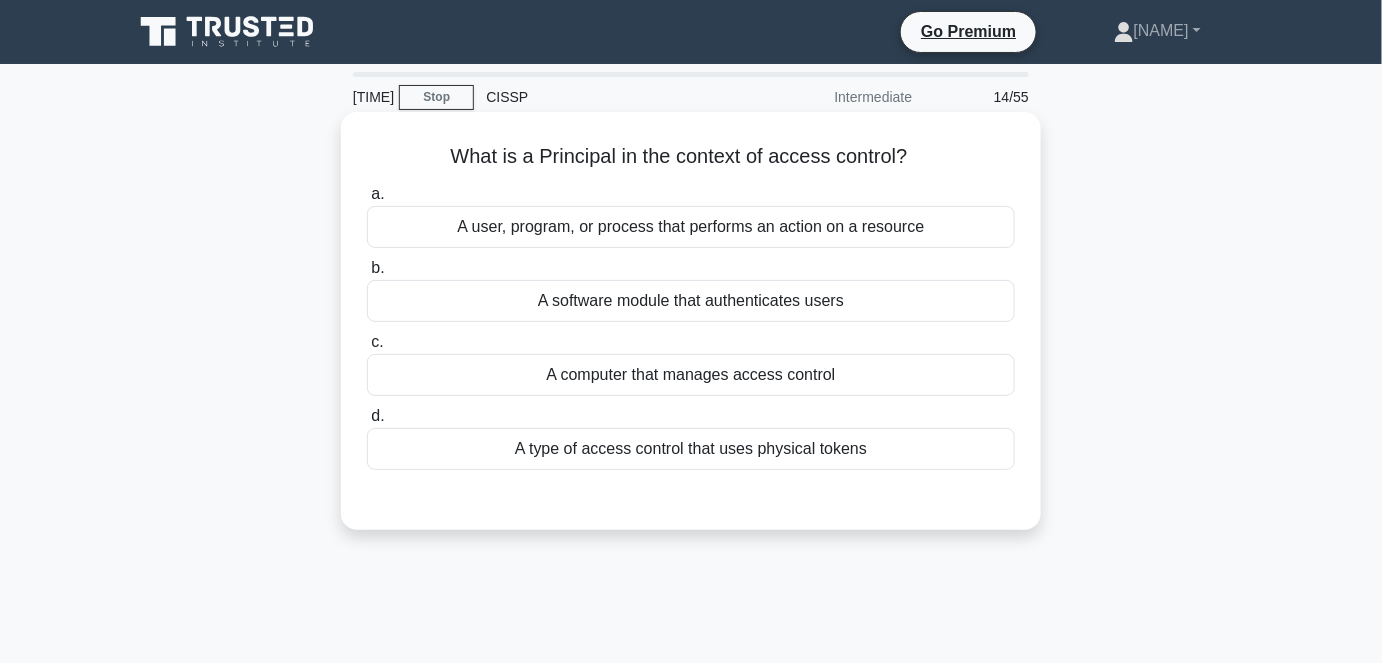click on "A user, program, or process that performs an action on a resource" at bounding box center [691, 227] 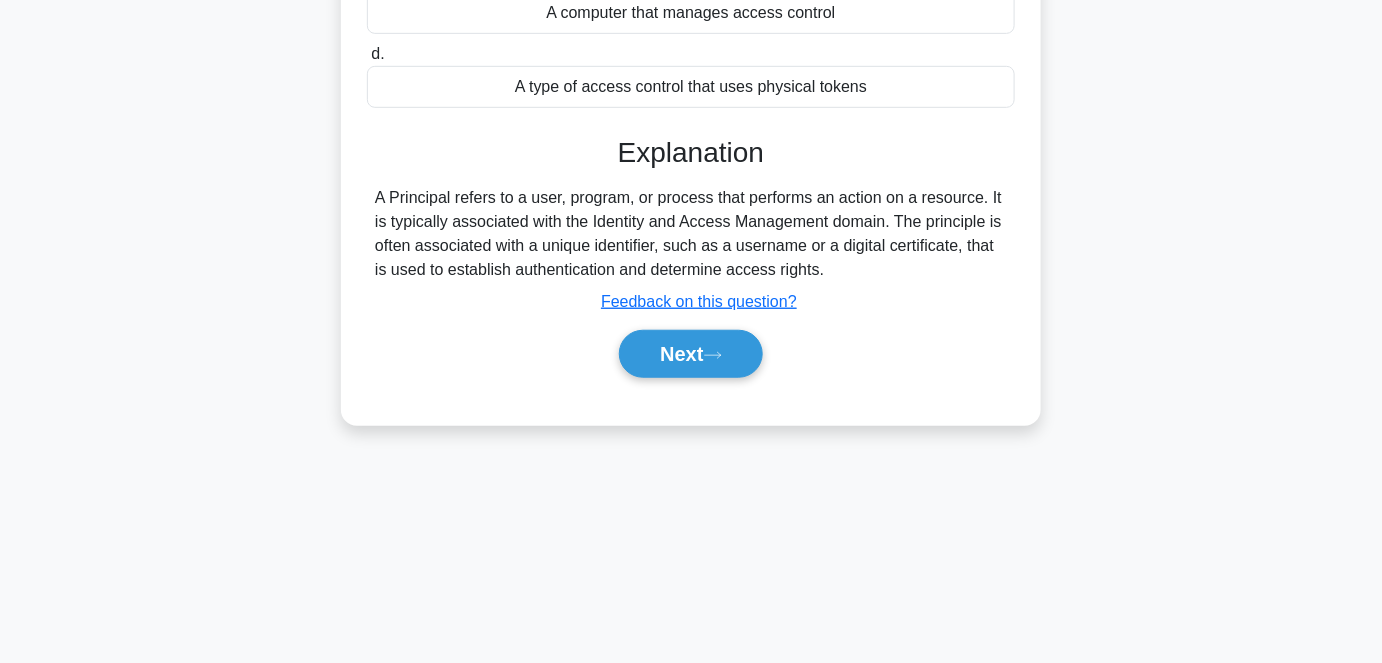 scroll, scrollTop: 363, scrollLeft: 0, axis: vertical 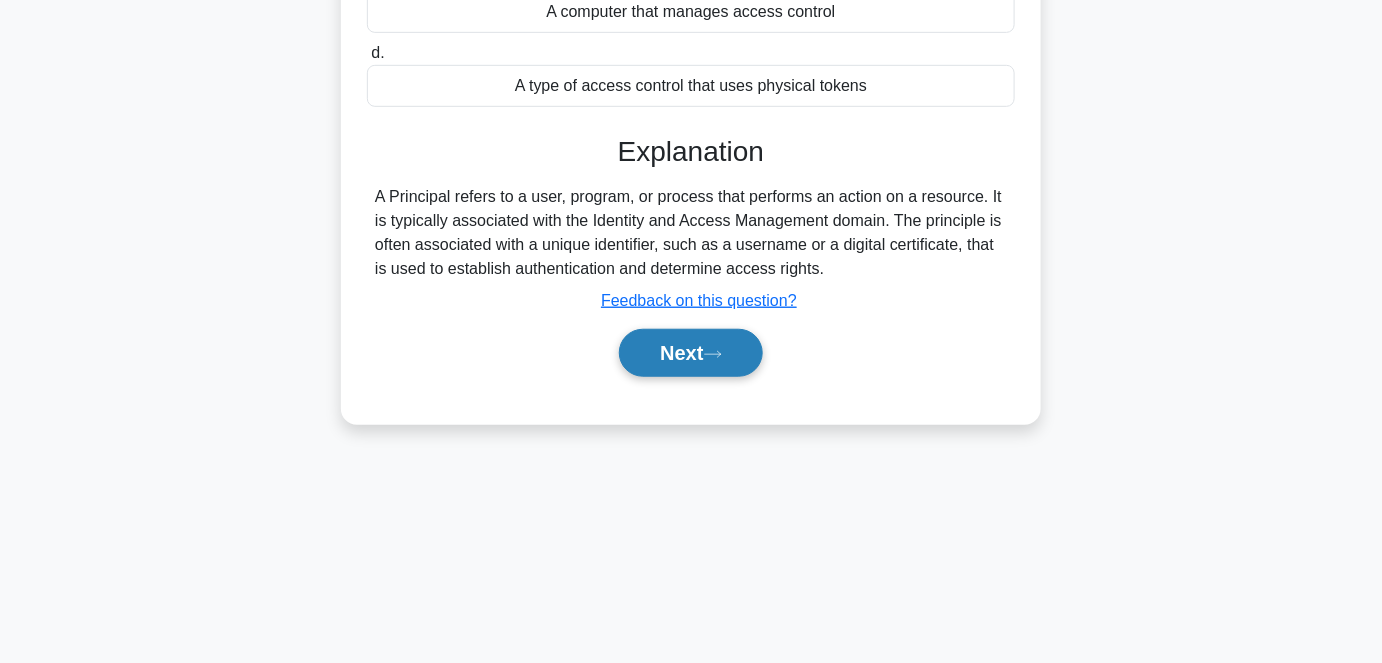 click on "Next" at bounding box center (690, 353) 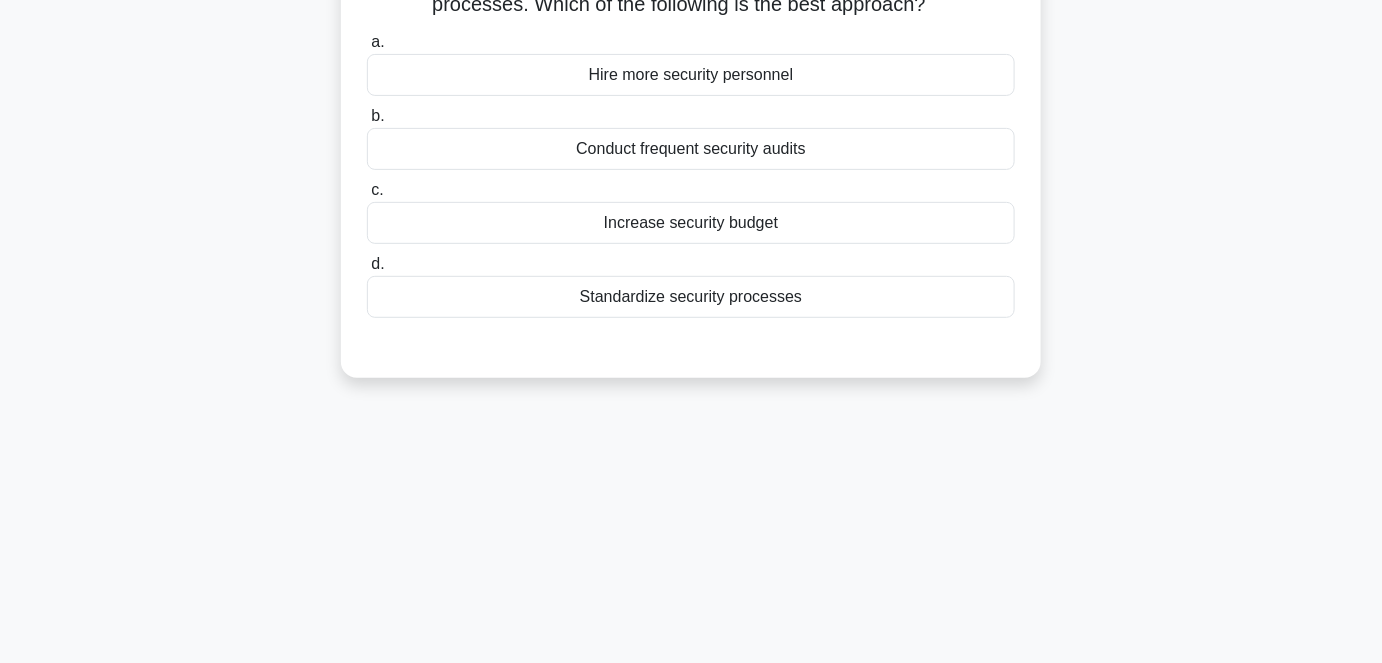 scroll, scrollTop: 0, scrollLeft: 0, axis: both 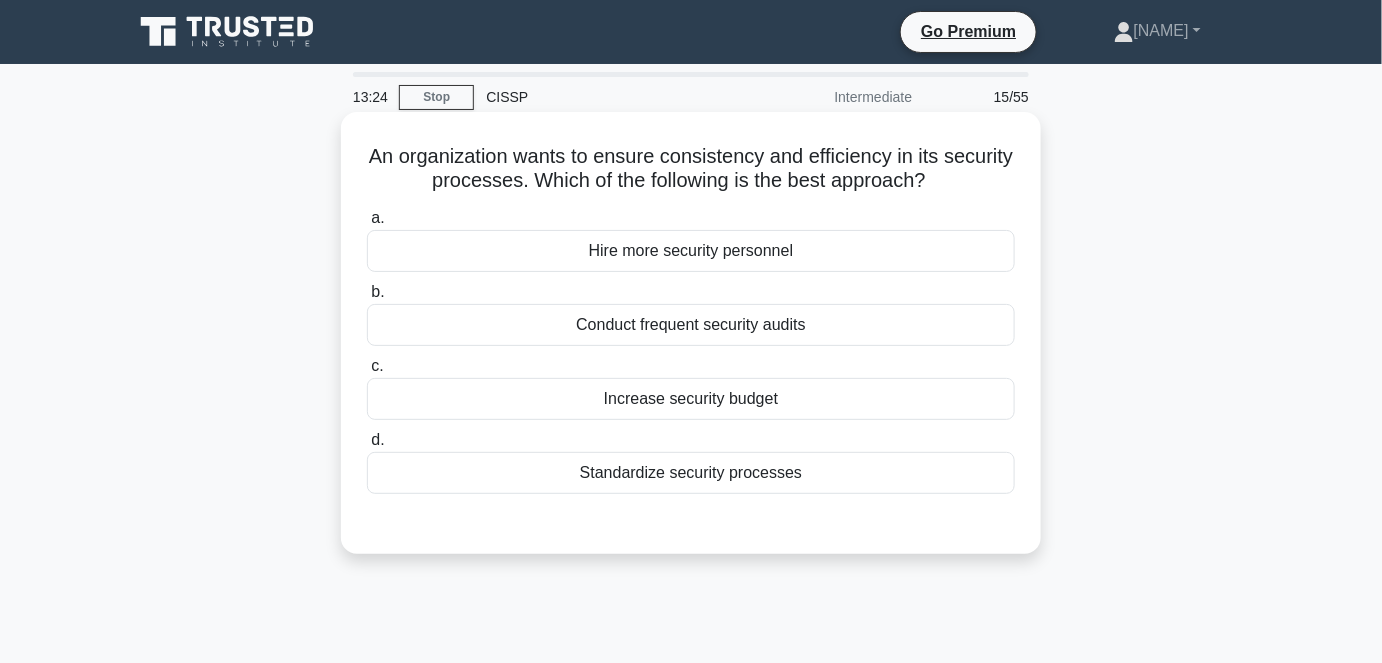 click on "Standardize security processes" at bounding box center [691, 473] 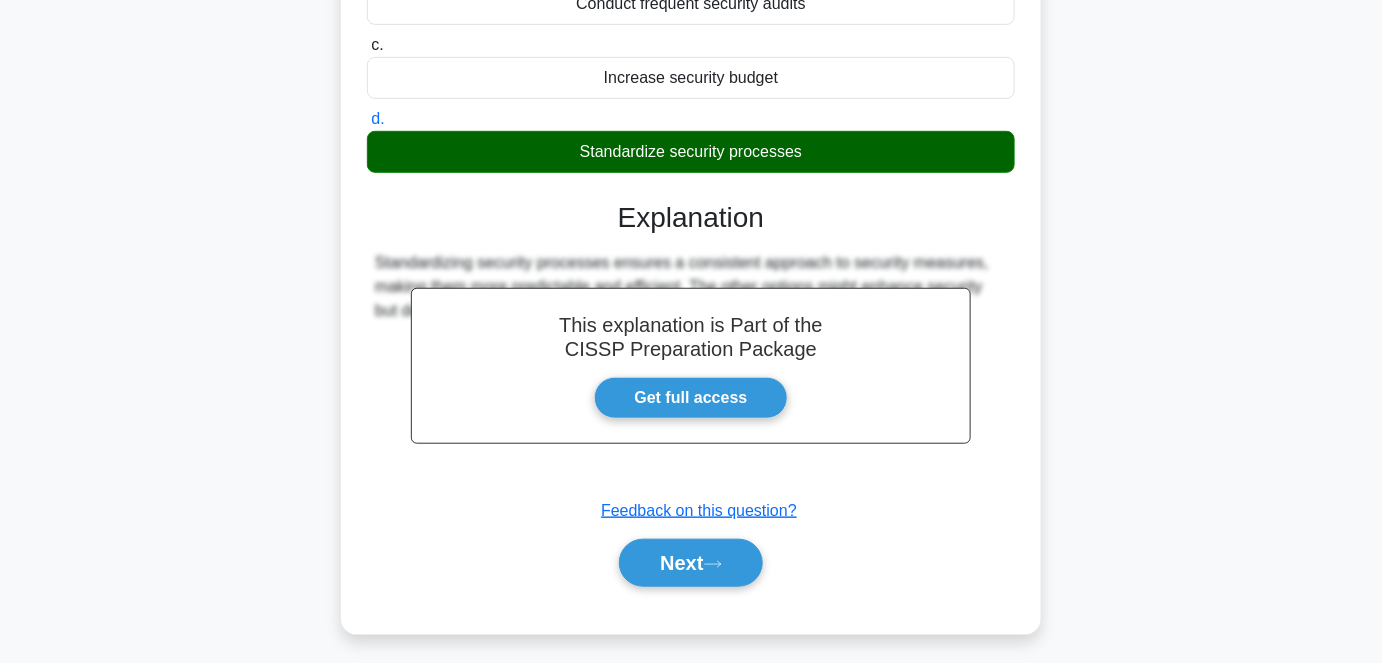 scroll, scrollTop: 363, scrollLeft: 0, axis: vertical 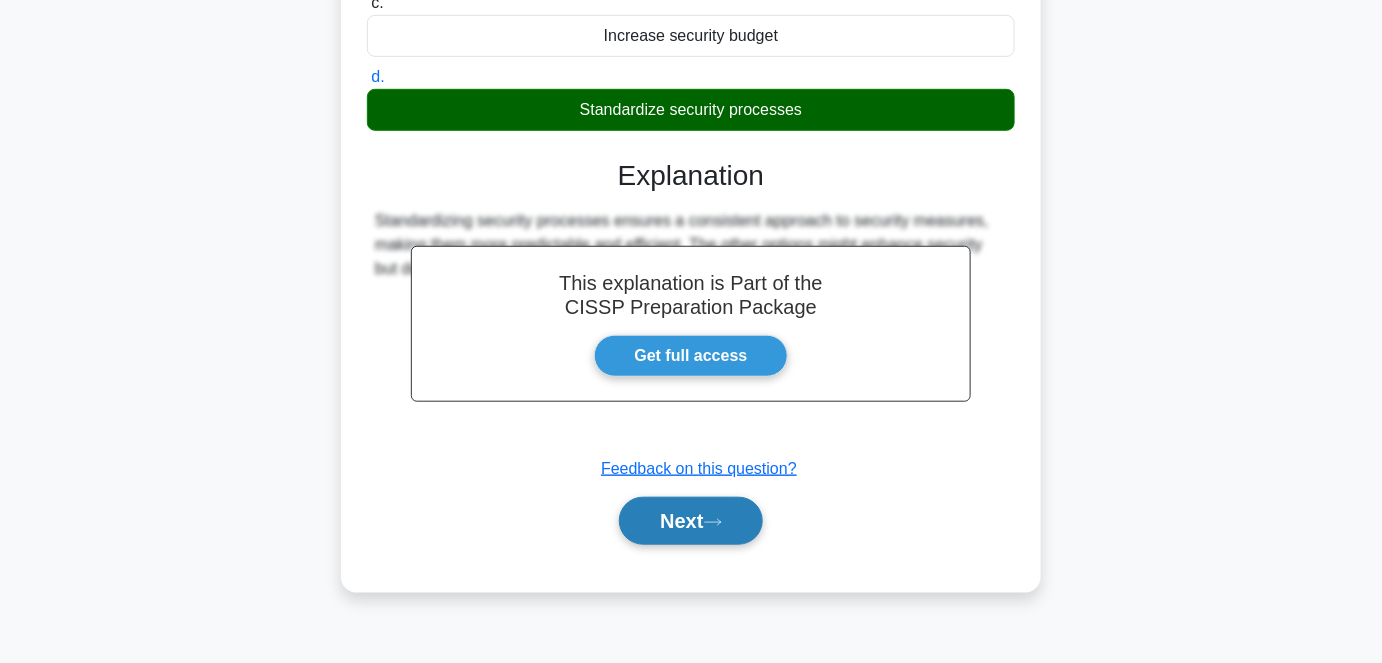 click on "Next" at bounding box center [690, 521] 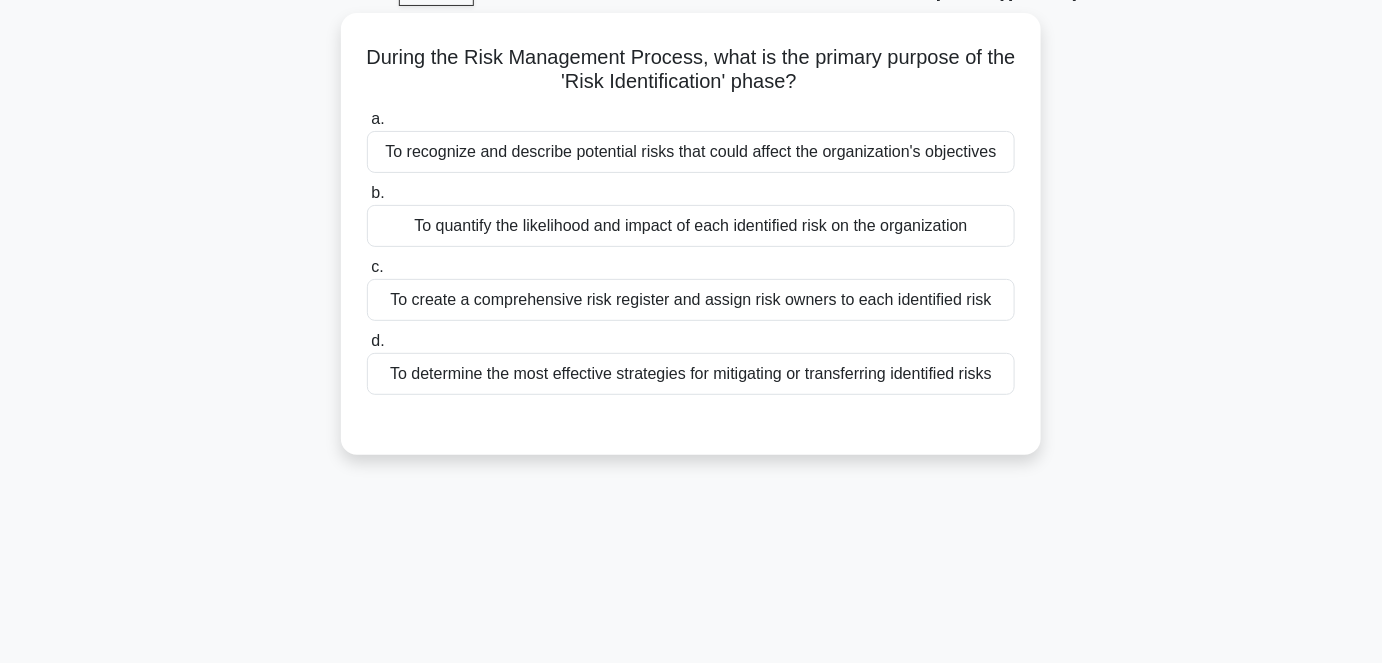 scroll, scrollTop: 0, scrollLeft: 0, axis: both 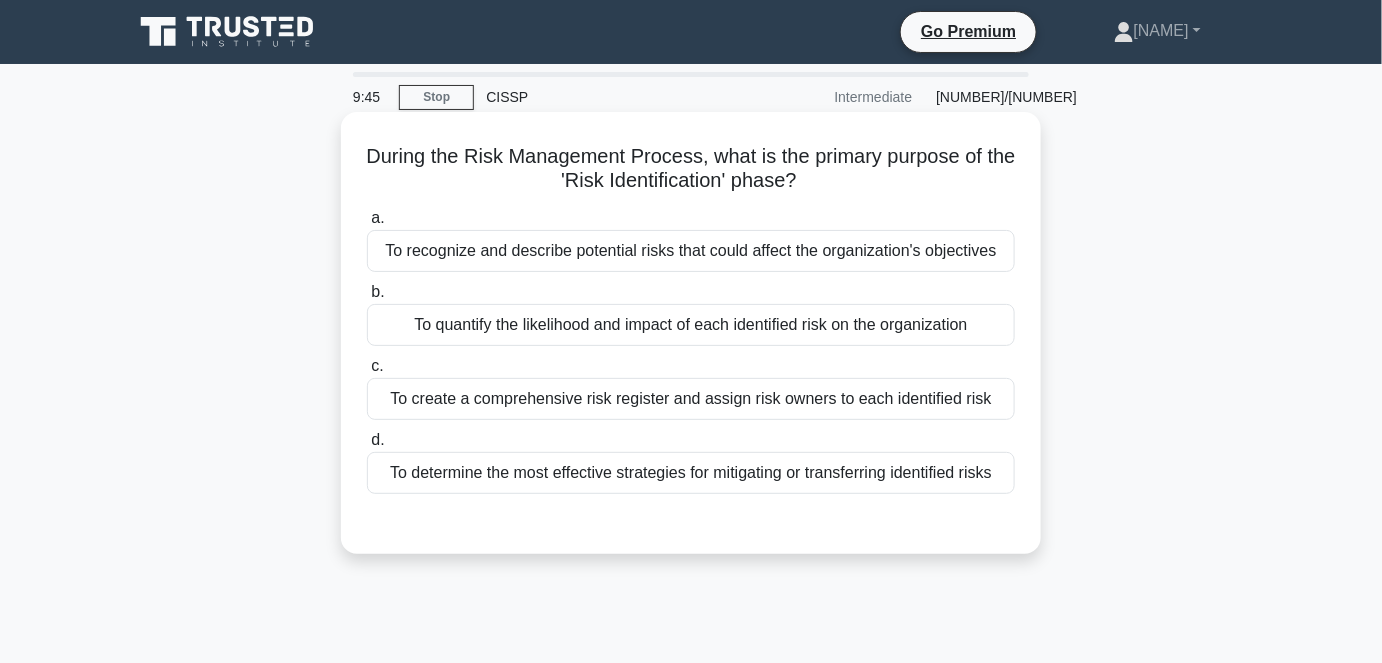 click on "To recognize and describe potential risks that could affect the organization's objectives" at bounding box center (691, 251) 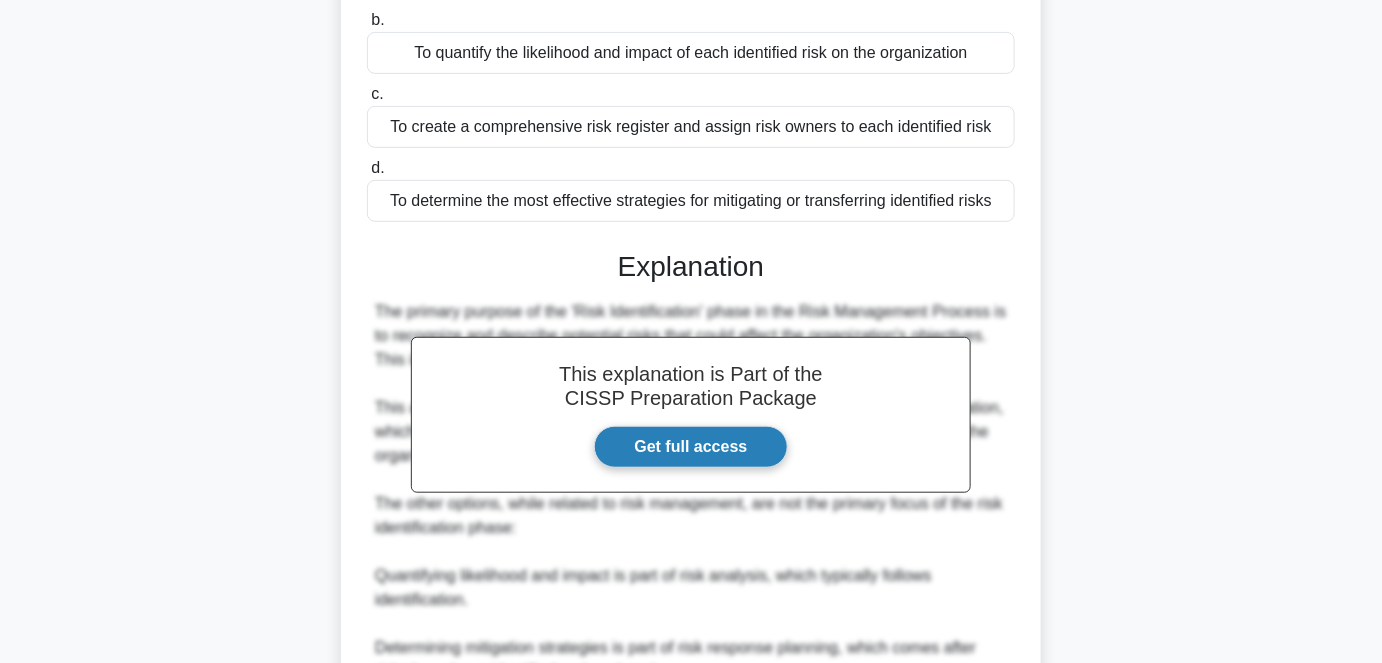 scroll, scrollTop: 545, scrollLeft: 0, axis: vertical 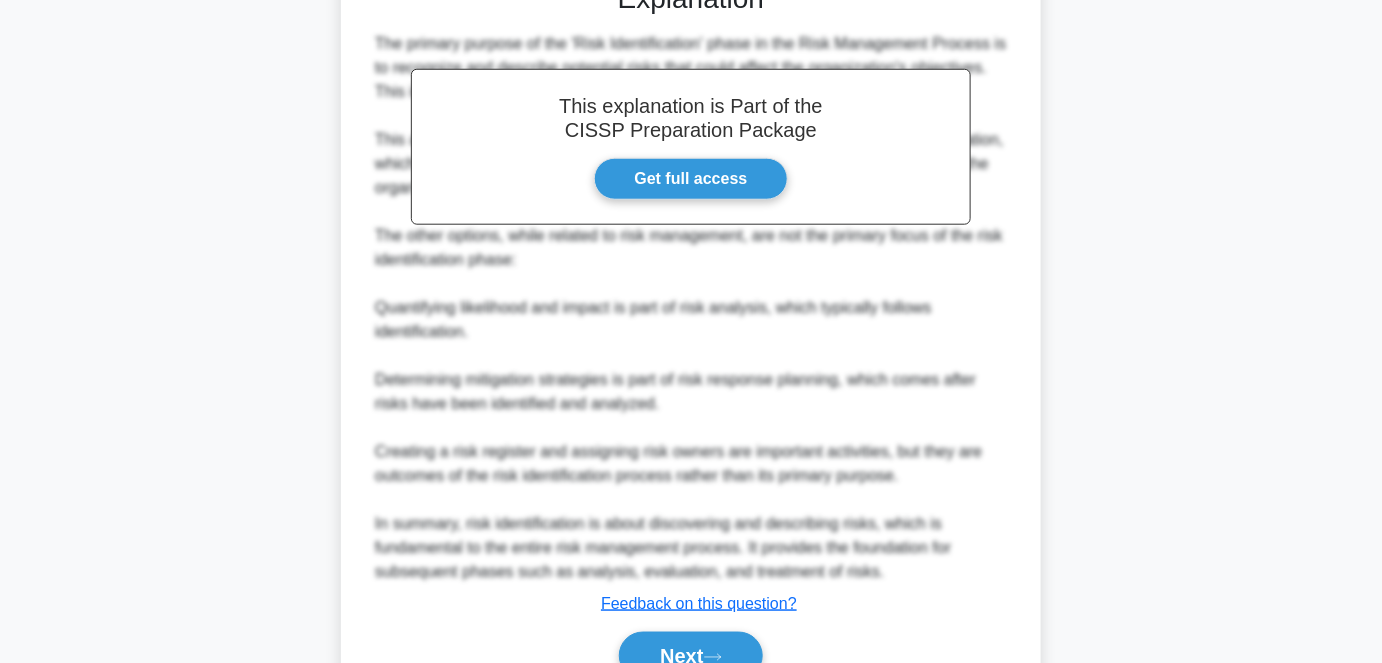 click on "During the Risk Management Process, what is the primary purpose of the 'Risk Identification' phase?
.spinner_0XTQ{transform-origin:center;animation:spinner_y6GP .75s linear infinite}@keyframes spinner_y6GP{100%{transform:rotate(360deg)}}
a.
To recognize and describe potential risks that could affect the organization's objectives
b. c. d." at bounding box center [691, 161] 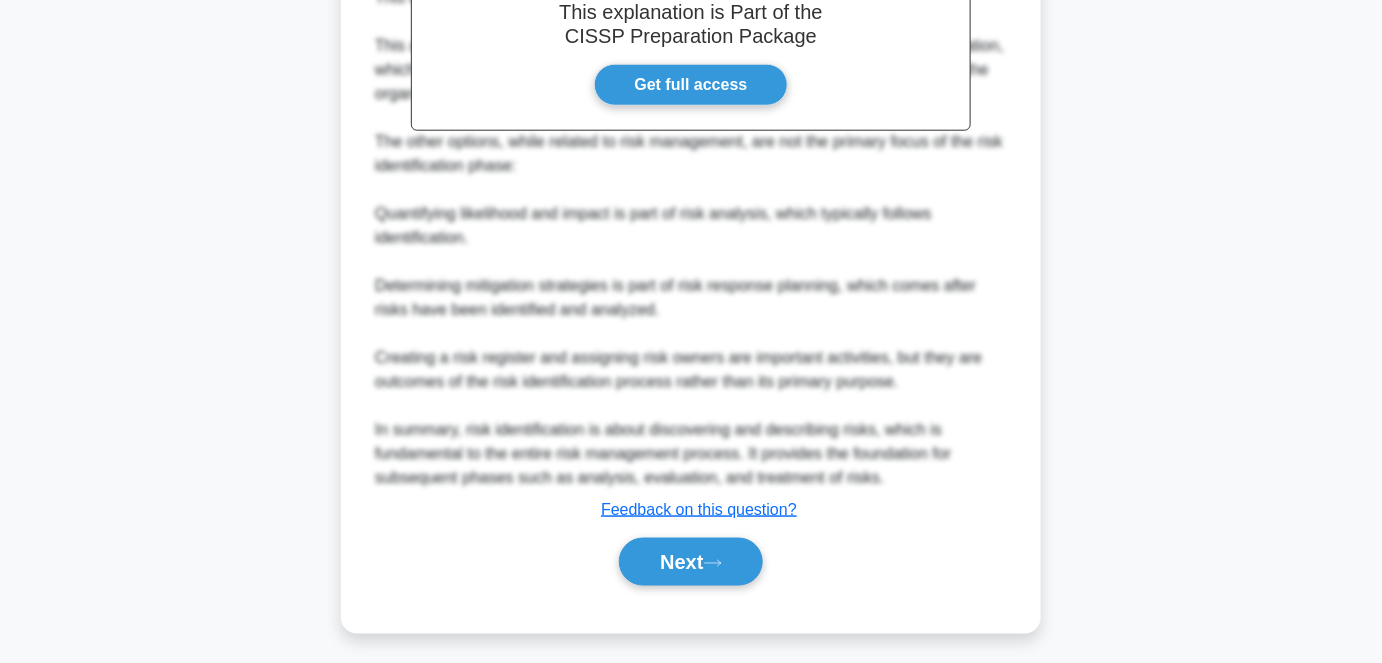 scroll, scrollTop: 640, scrollLeft: 0, axis: vertical 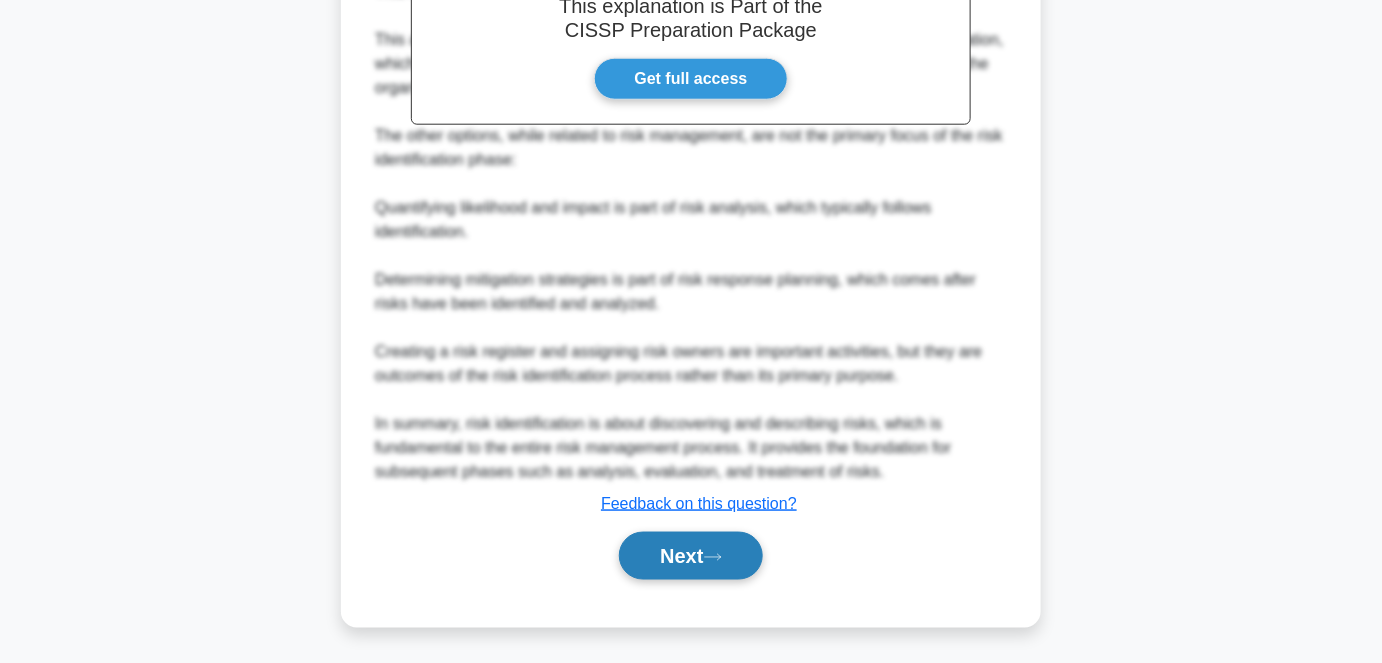 click on "Next" at bounding box center (690, 556) 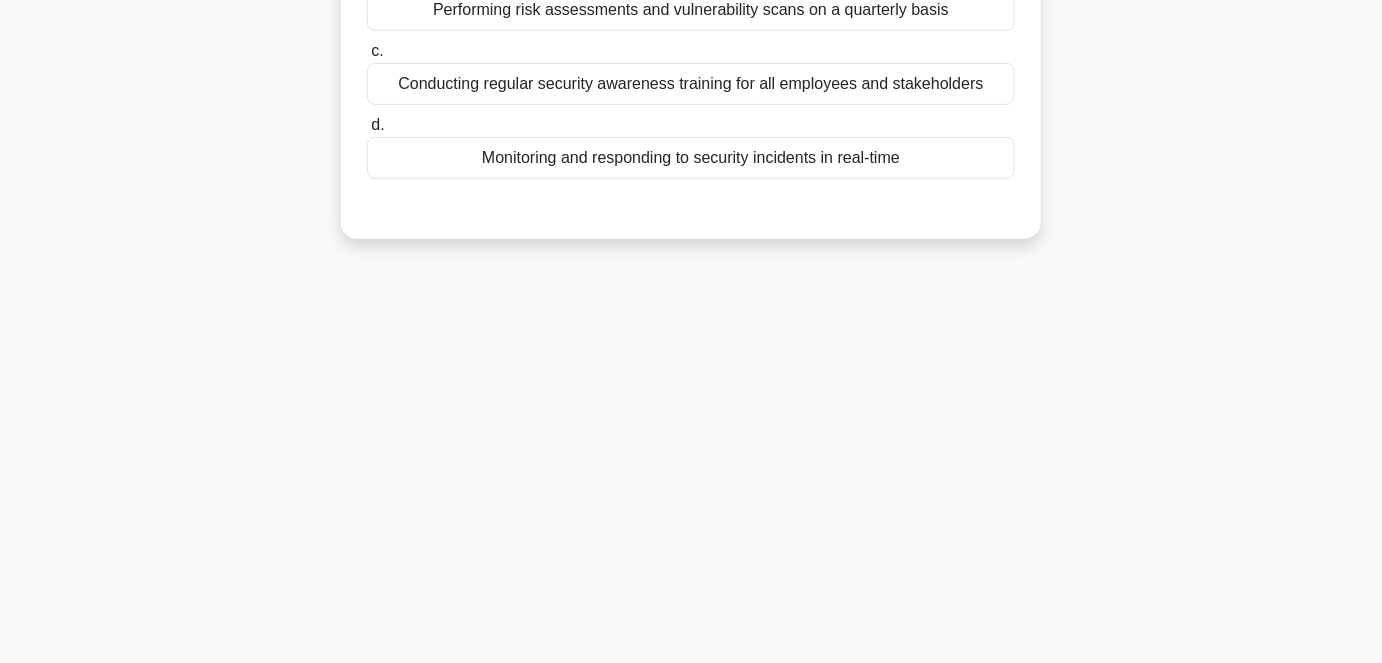scroll, scrollTop: 53, scrollLeft: 0, axis: vertical 